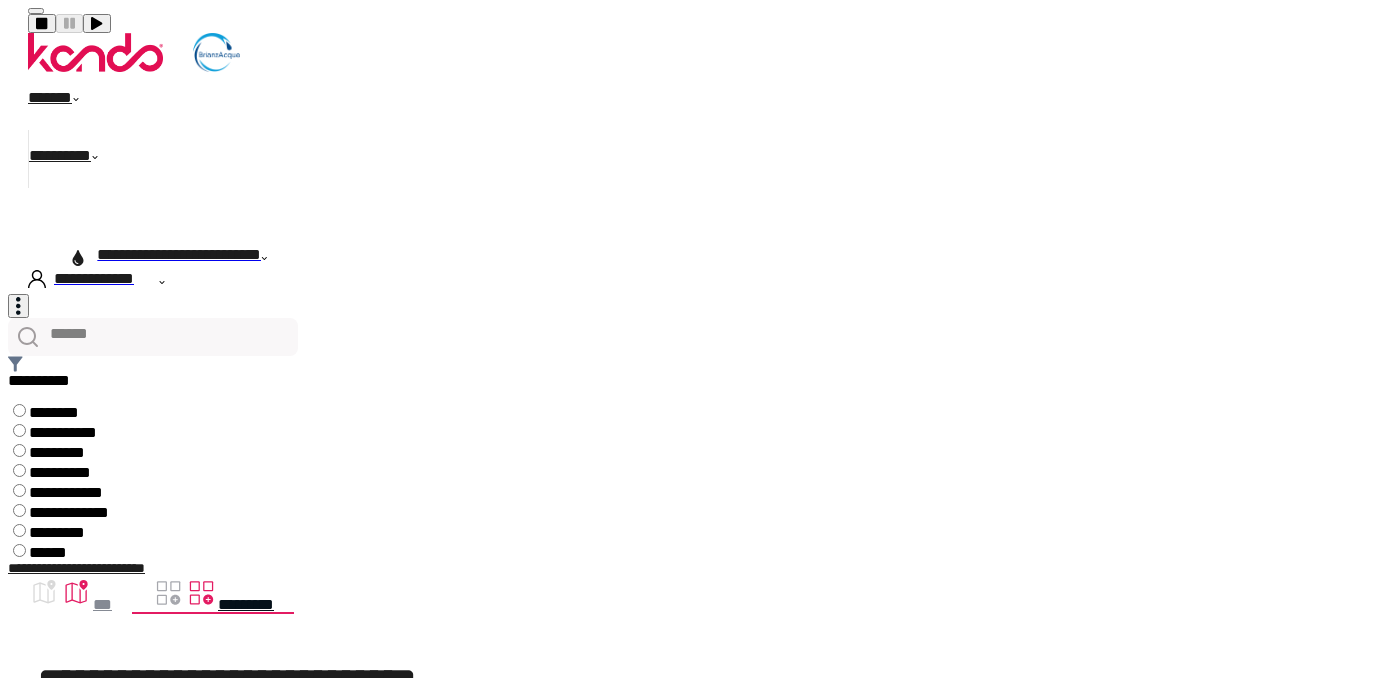 scroll, scrollTop: 0, scrollLeft: 0, axis: both 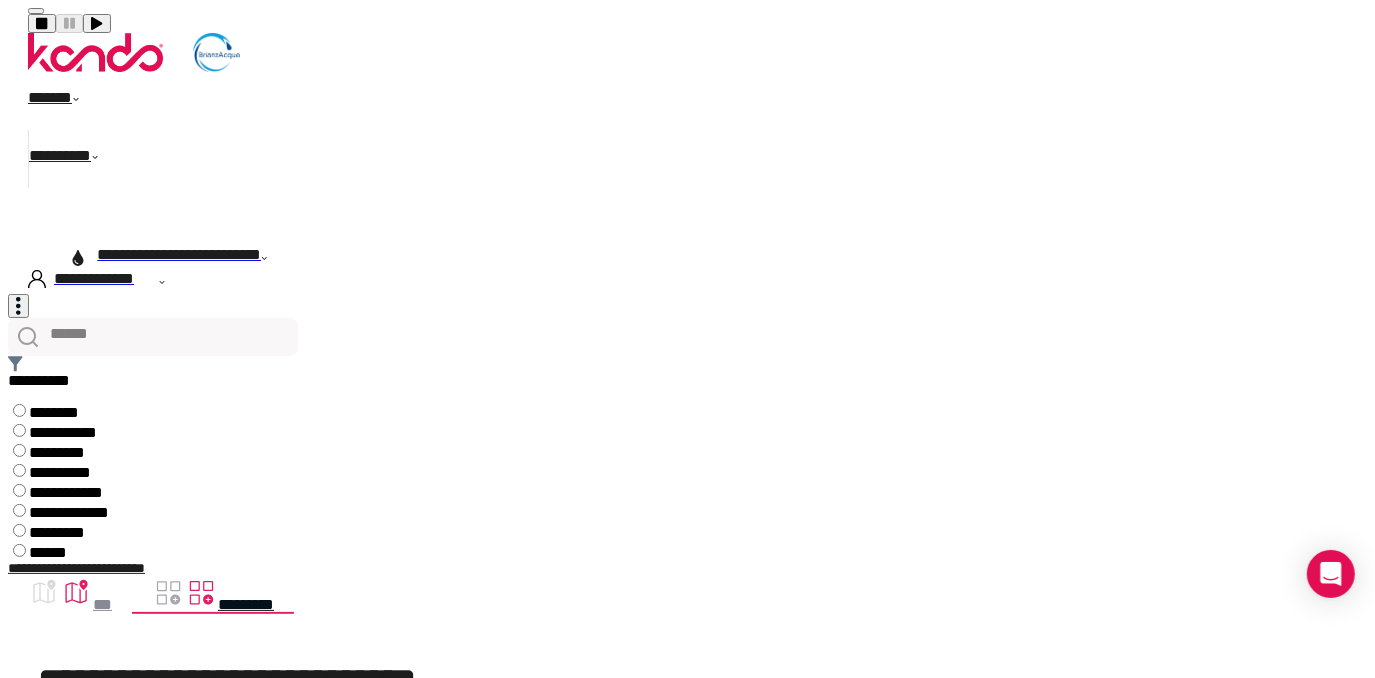 click on "******" at bounding box center [65, 101] 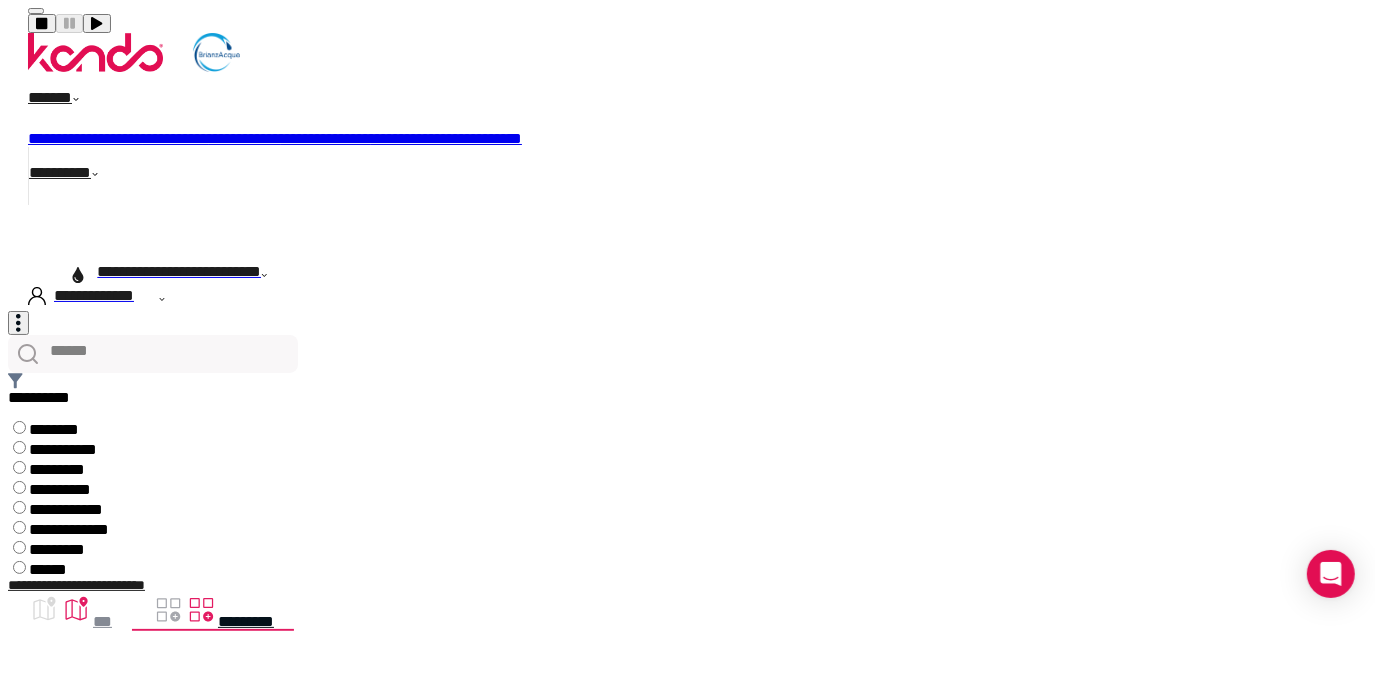 click on "**********" at bounding box center [245, 138] 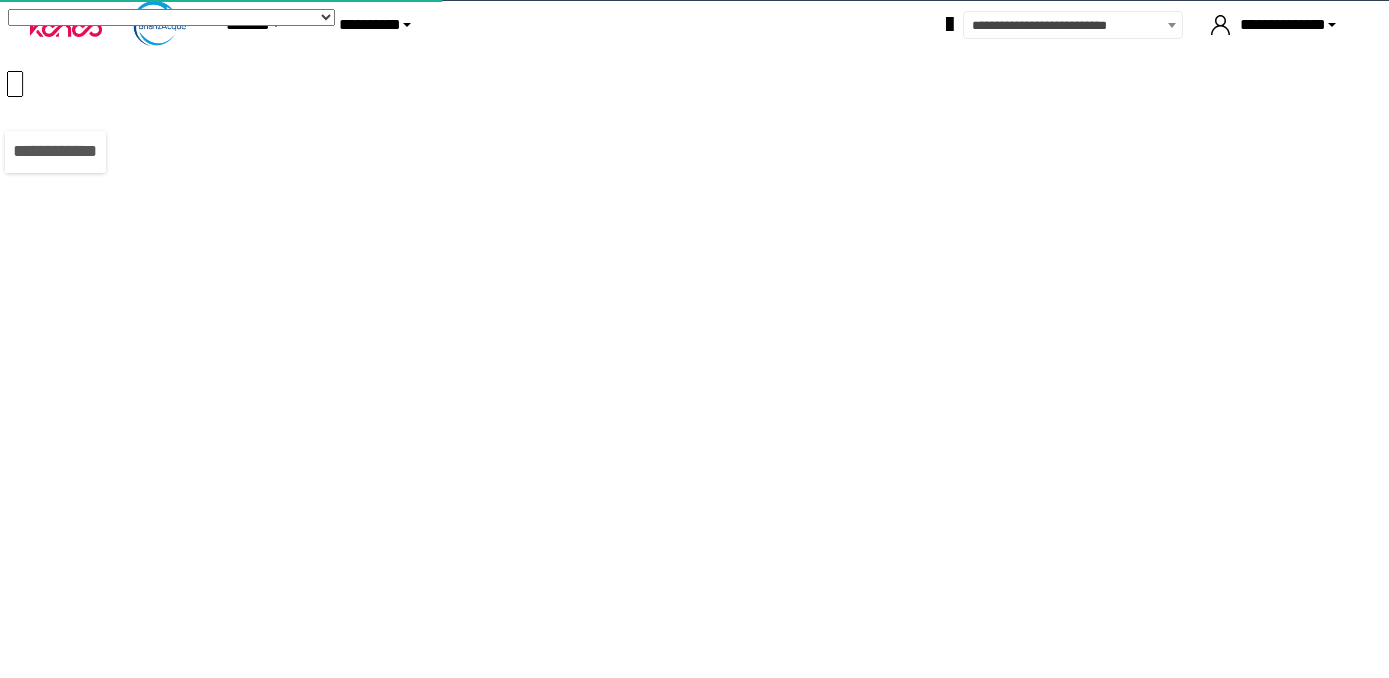 scroll, scrollTop: 0, scrollLeft: 0, axis: both 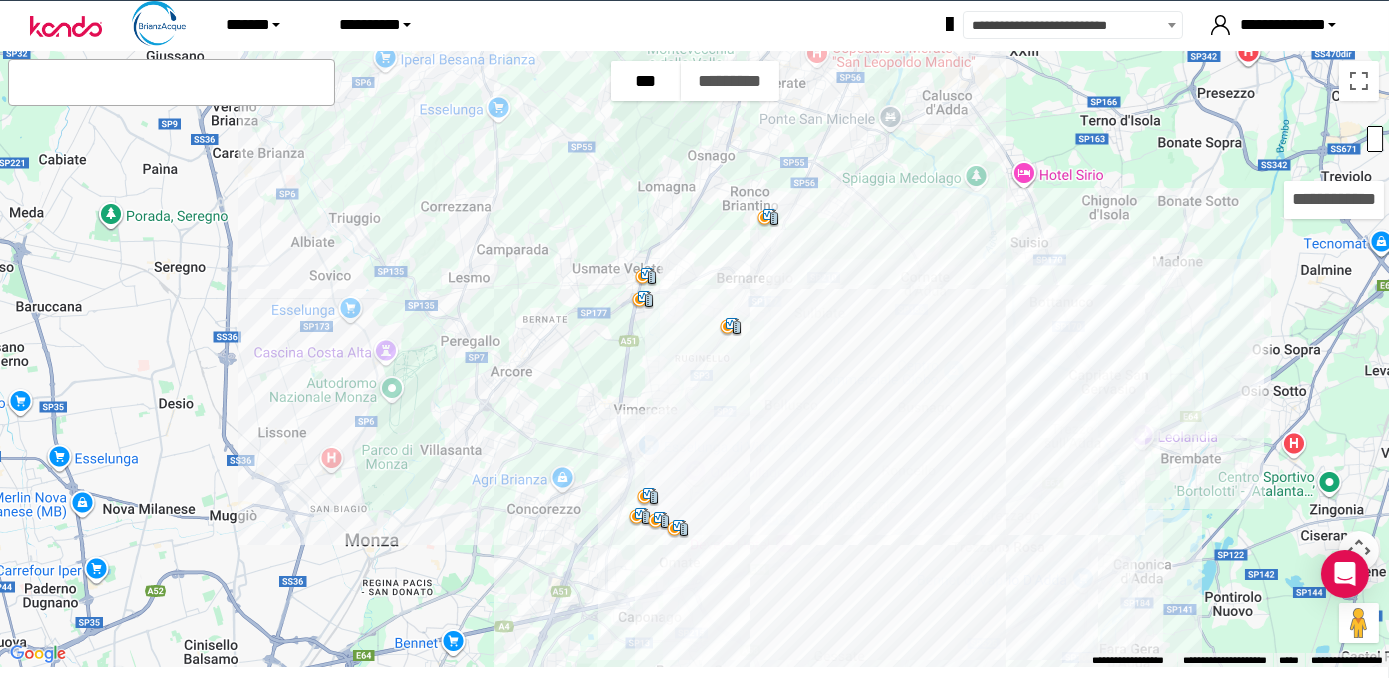 click at bounding box center (640, 517) 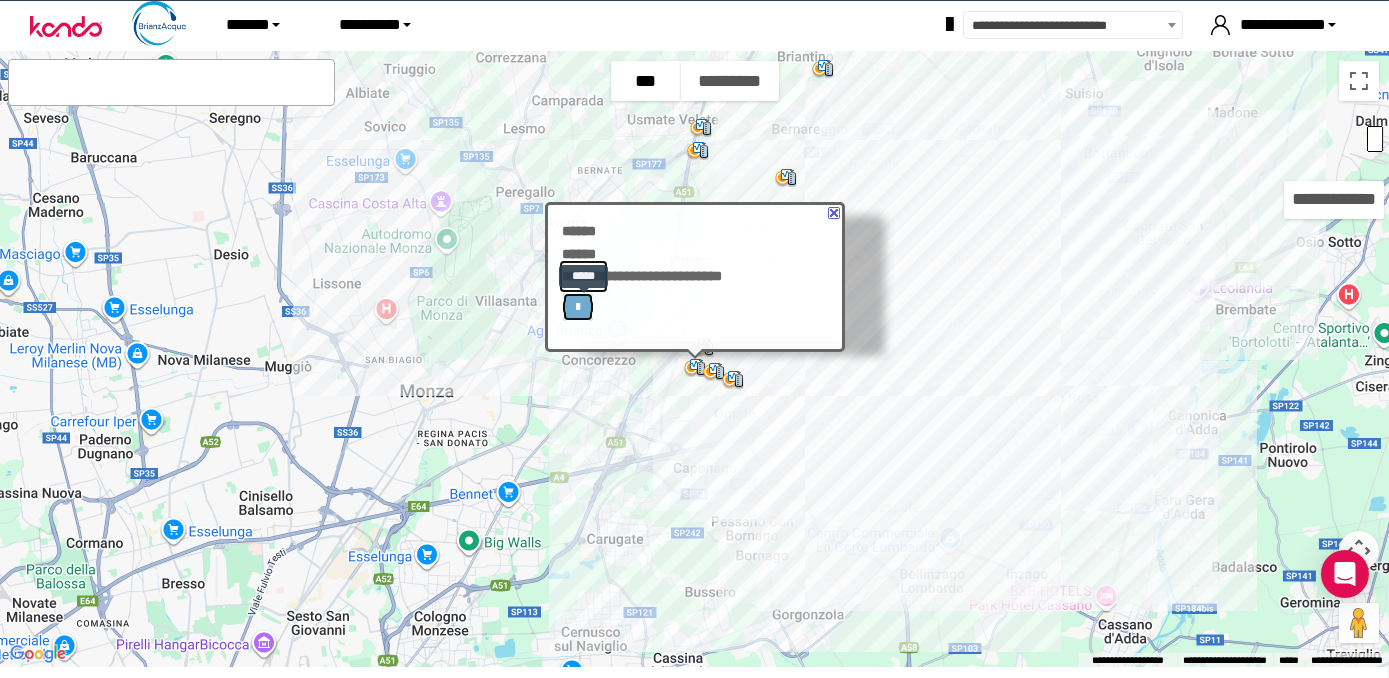 click at bounding box center [577, 306] 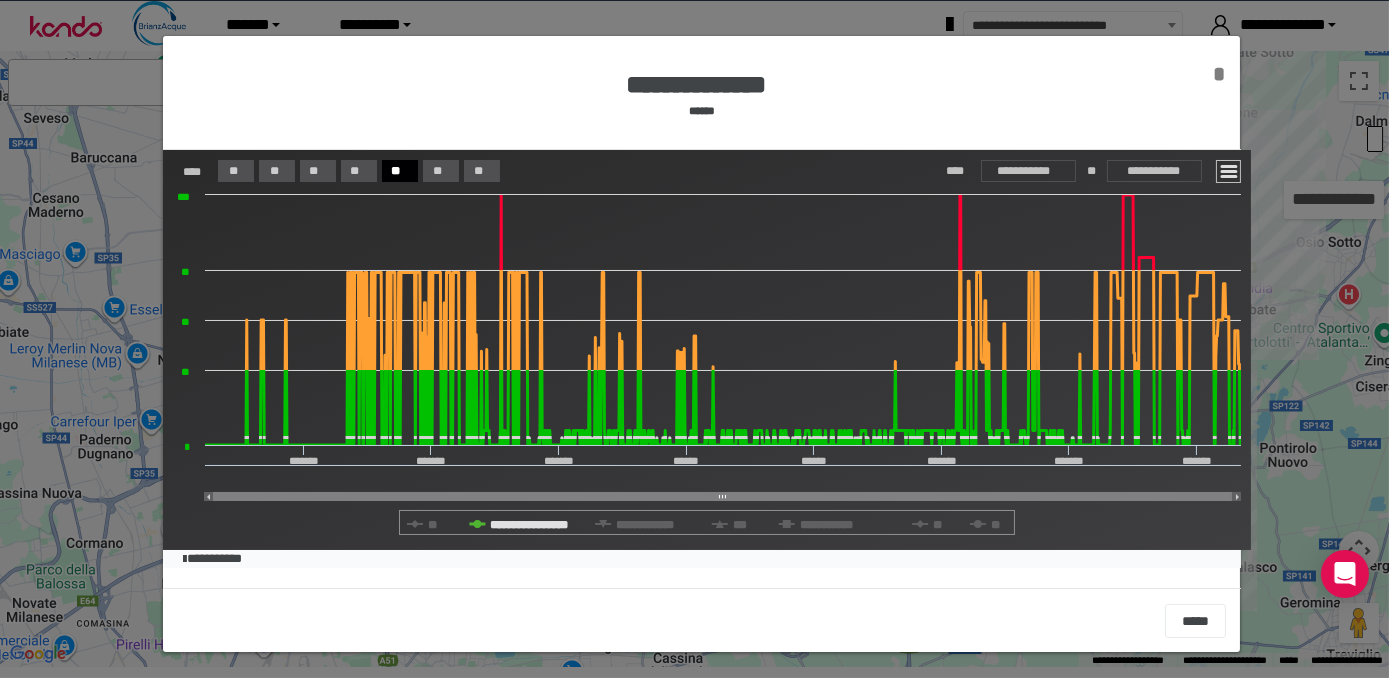 click on "*" at bounding box center [1220, 74] 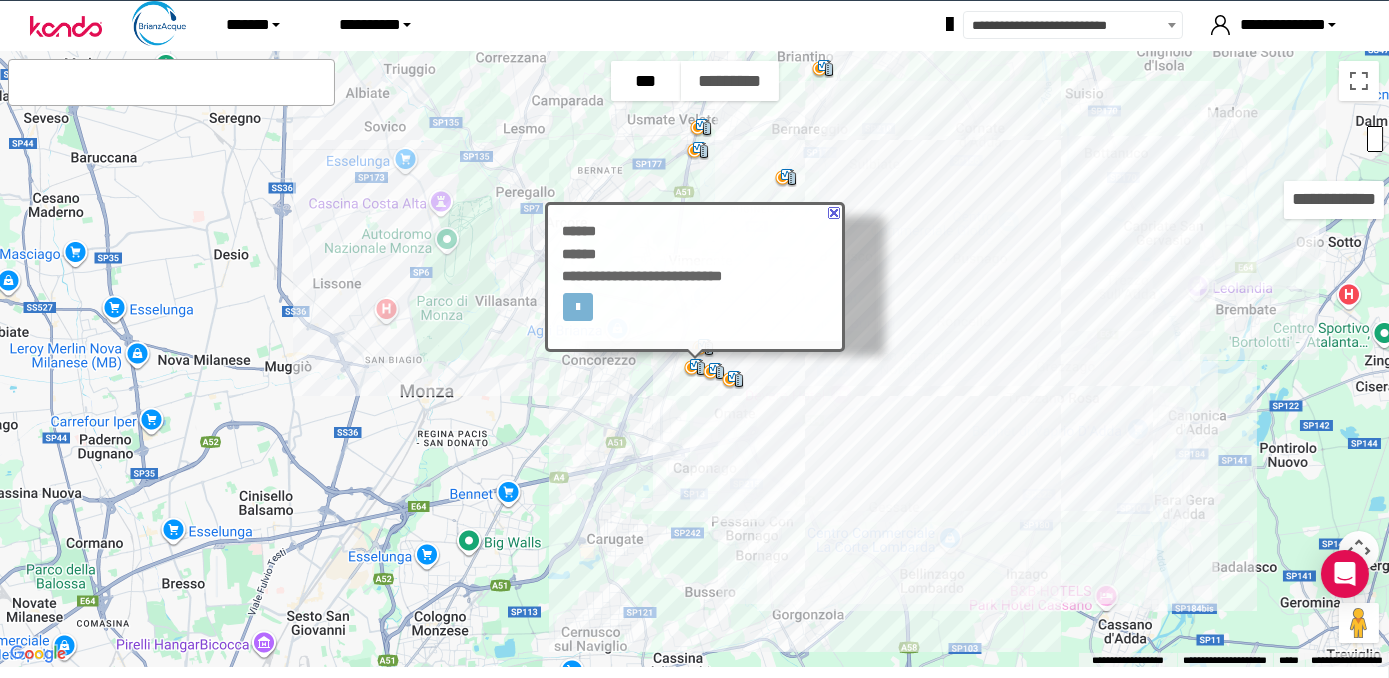 click at bounding box center (833, 213) 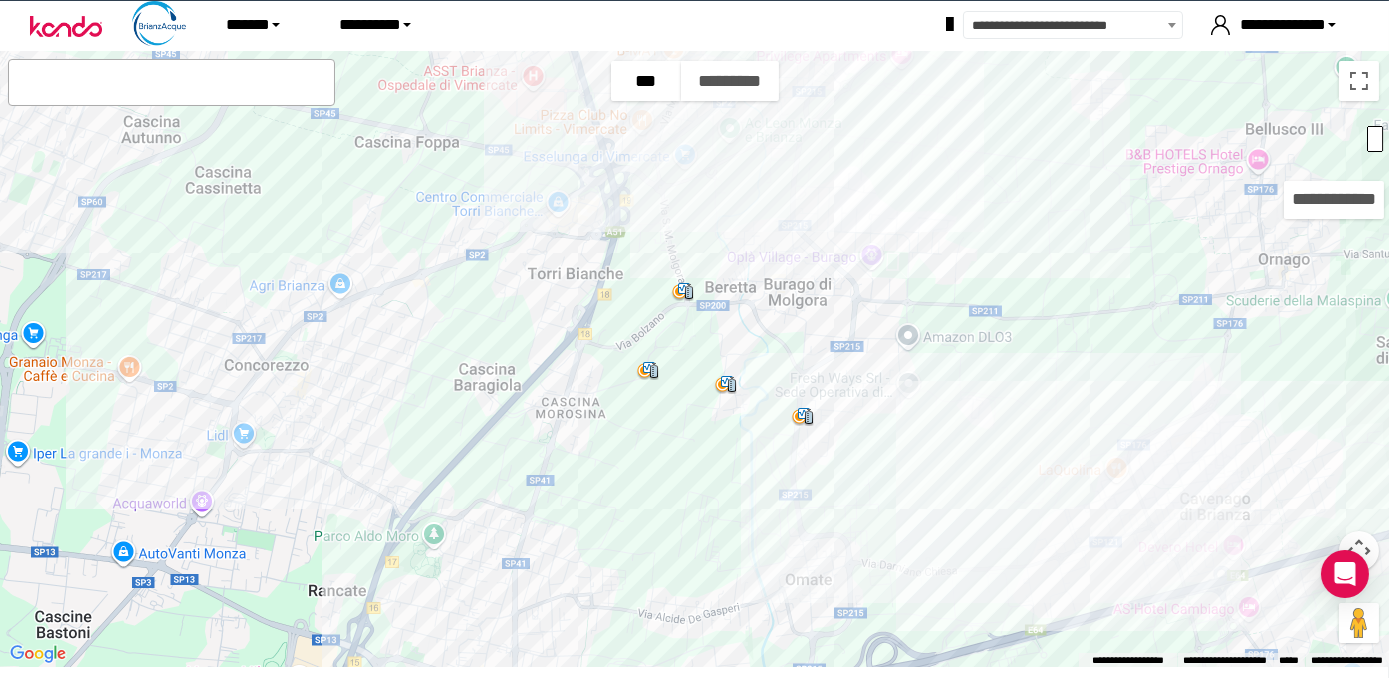 click at bounding box center [683, 292] 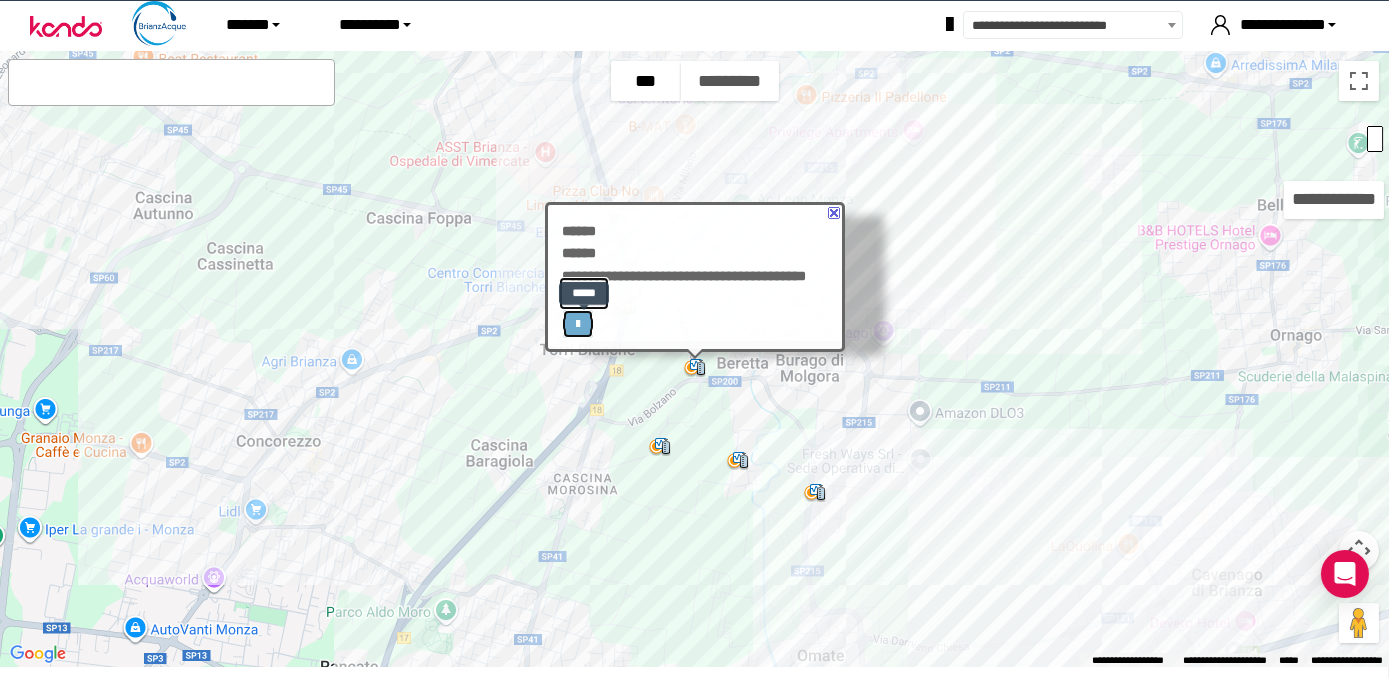 click at bounding box center (577, 324) 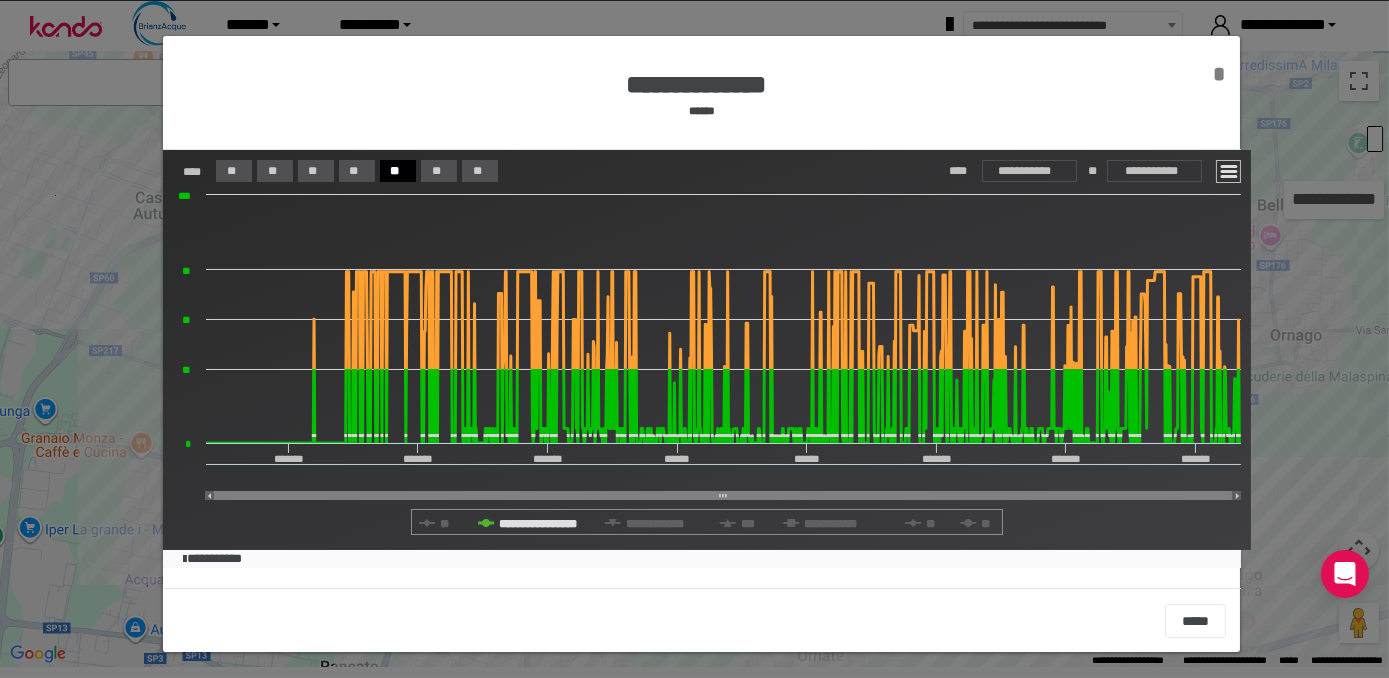 click on "*" at bounding box center (1220, 74) 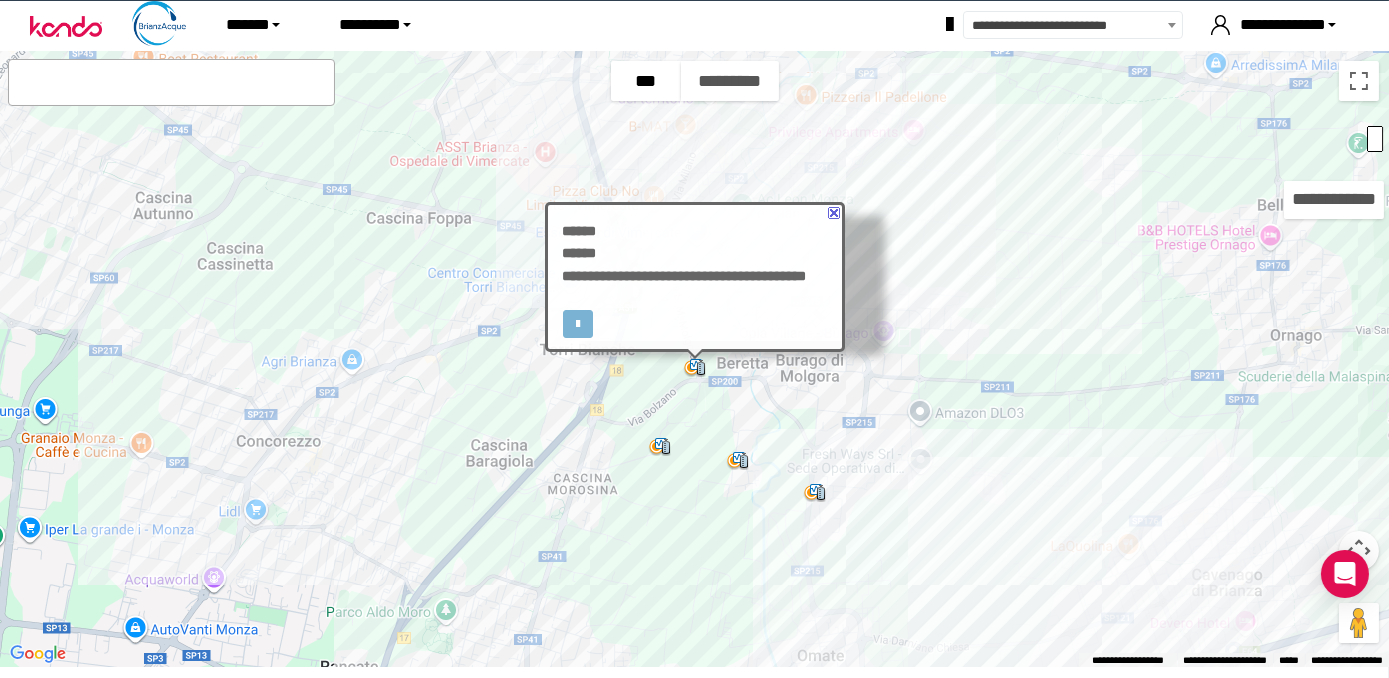 click at bounding box center (833, 213) 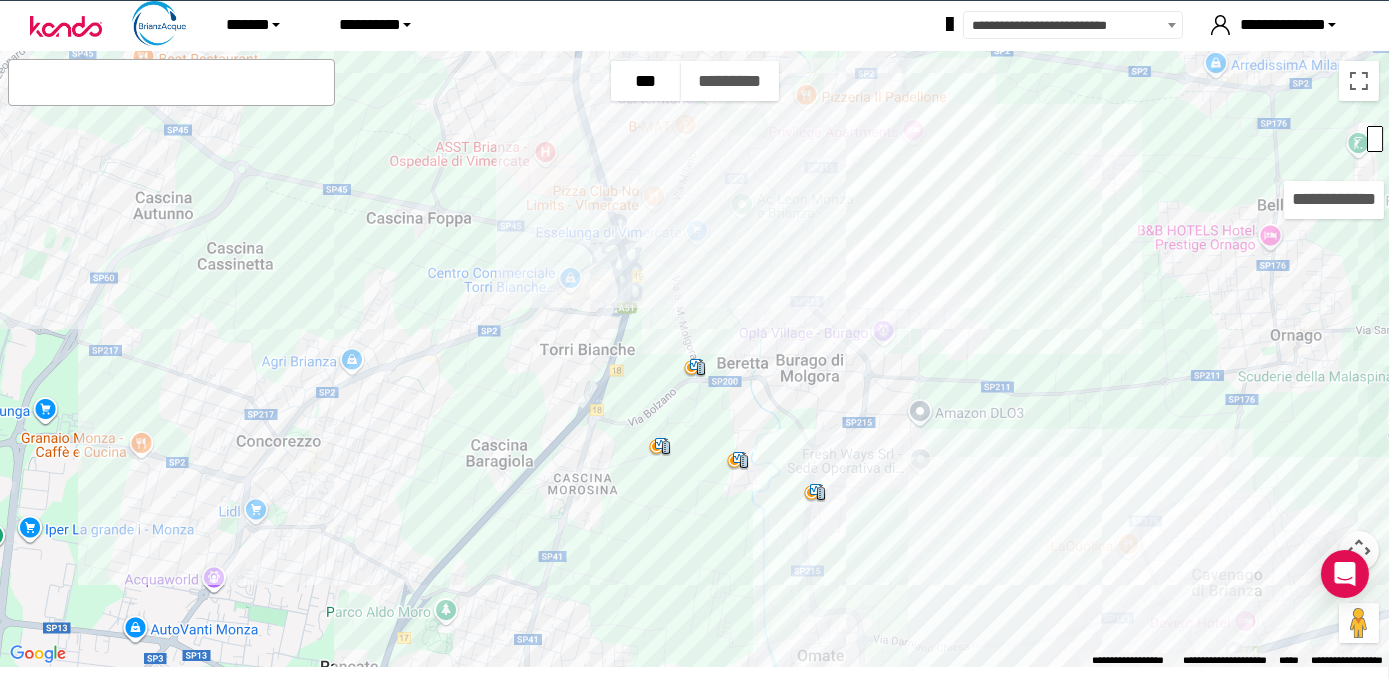 click at bounding box center (738, 461) 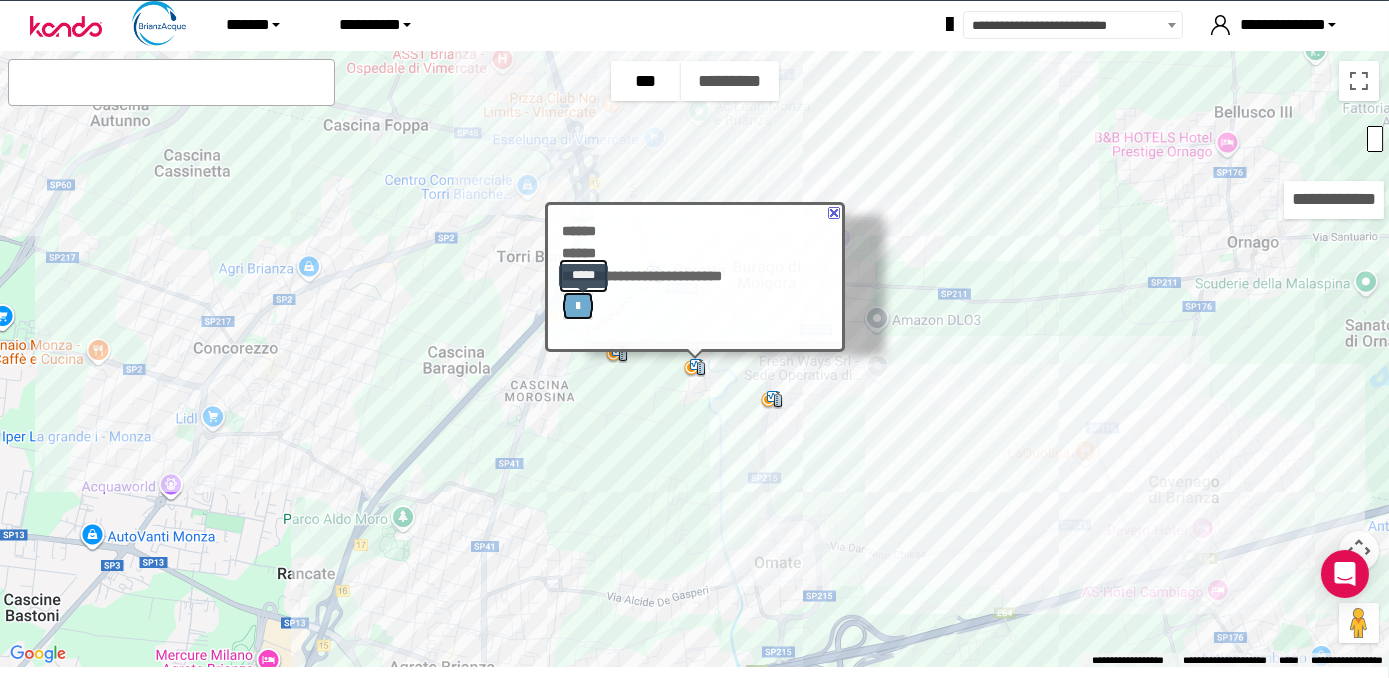 click at bounding box center (577, 306) 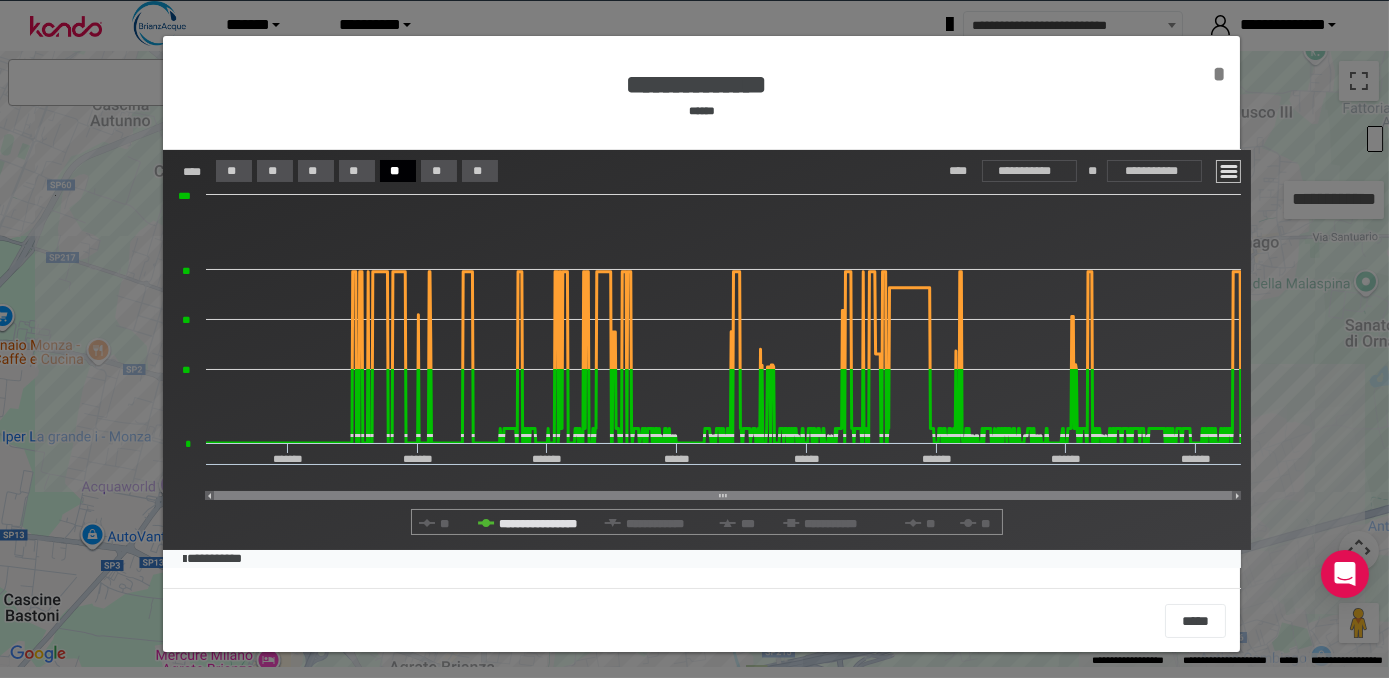 click on "*" at bounding box center (1220, 74) 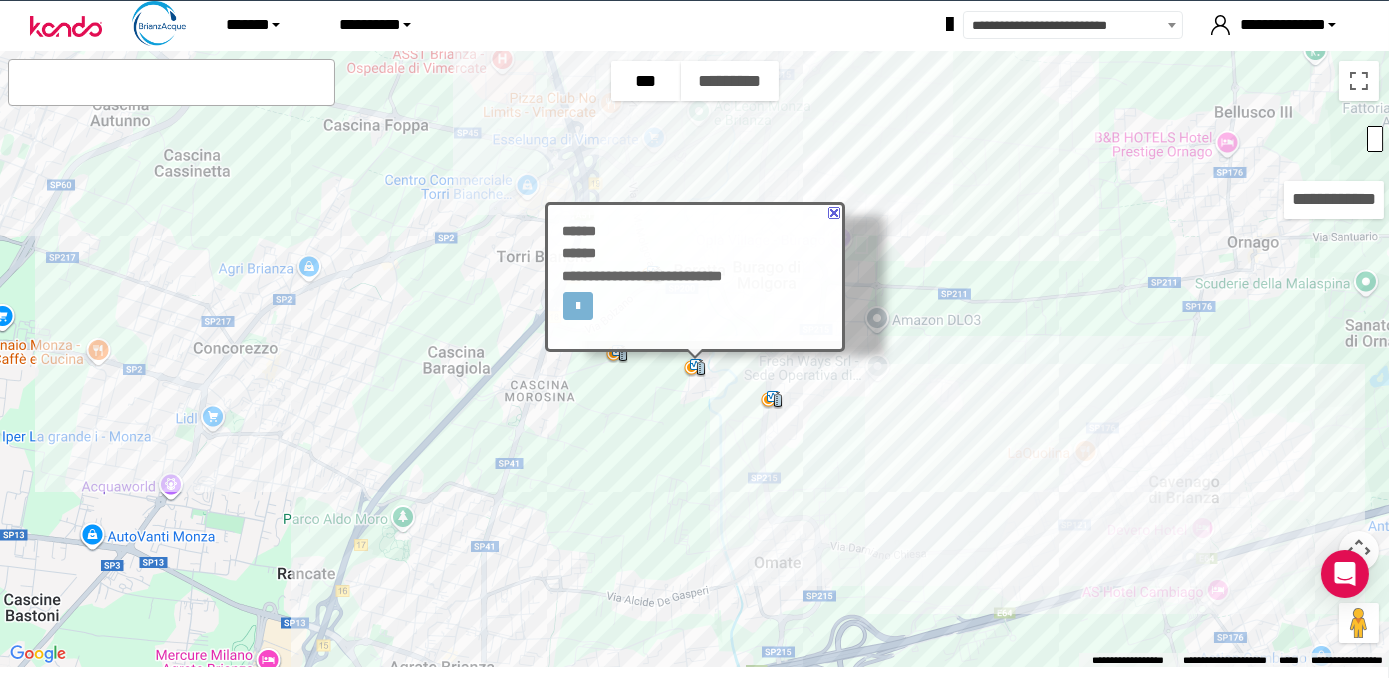click at bounding box center [833, 213] 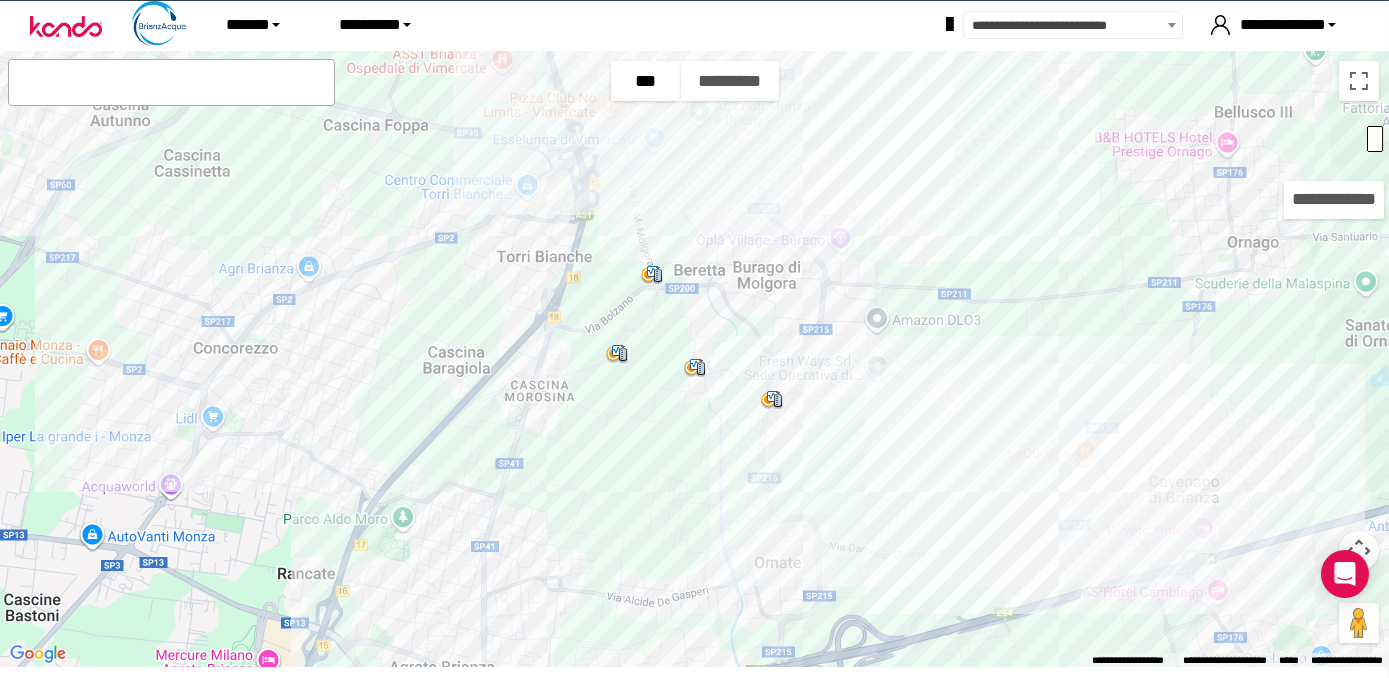 click at bounding box center (772, 400) 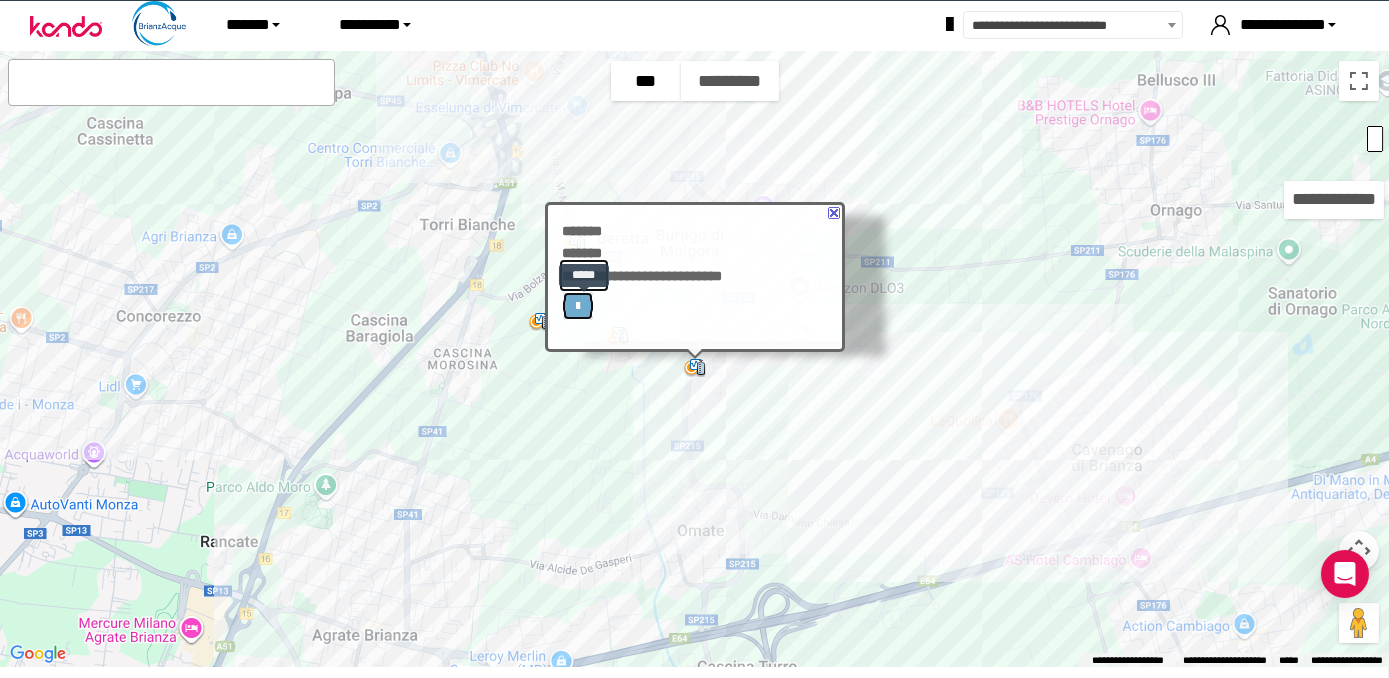 click at bounding box center [578, 306] 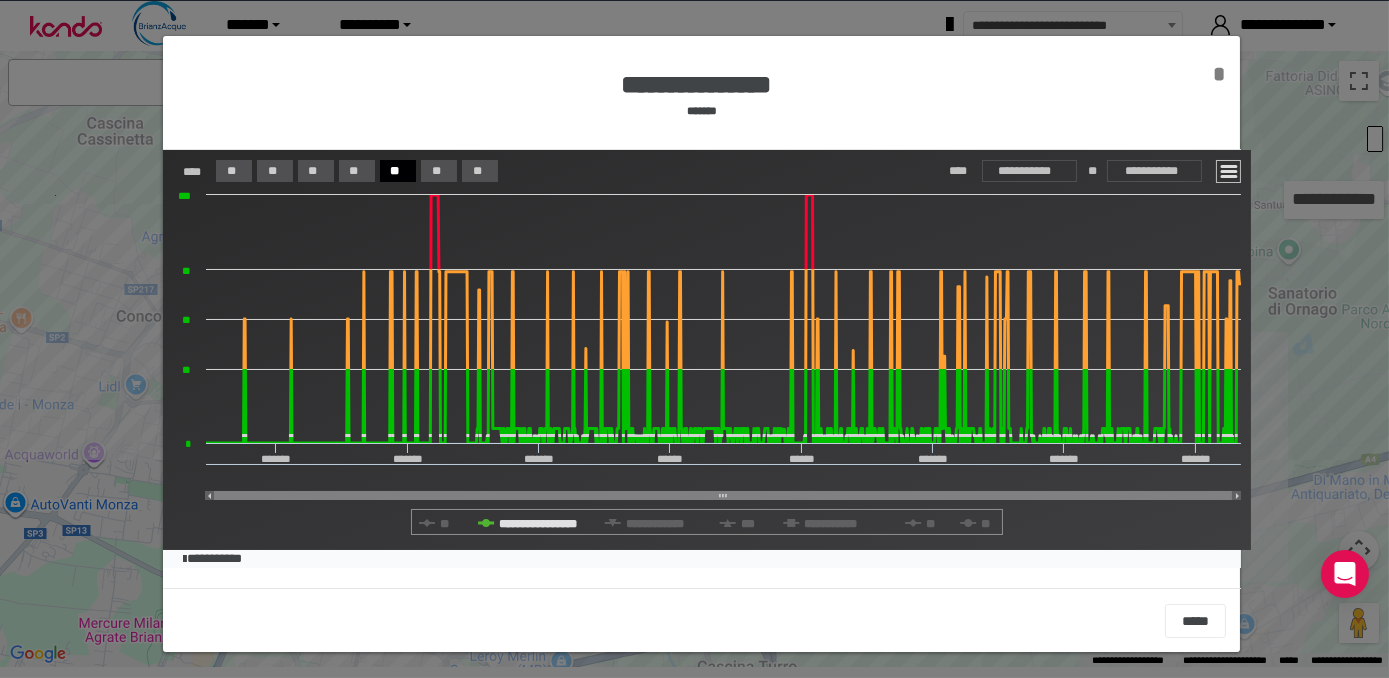 click on "*" at bounding box center [1220, 74] 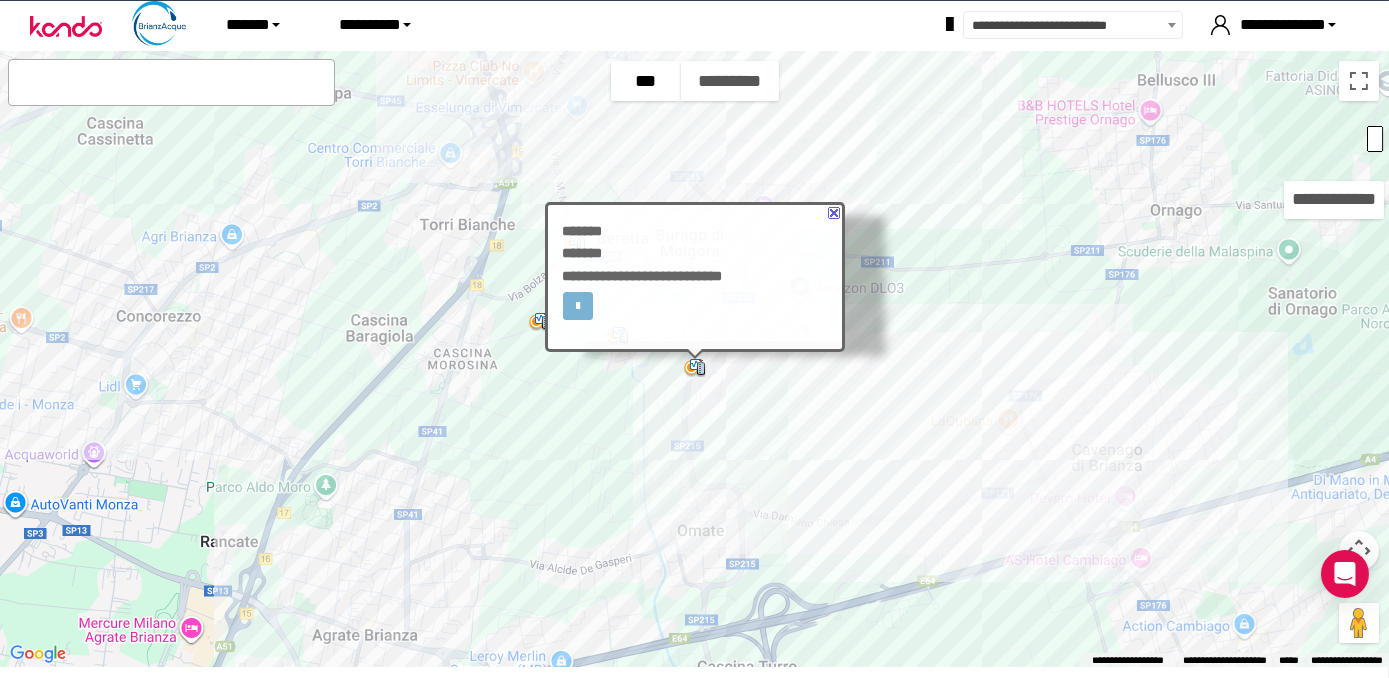 click at bounding box center (834, 212) 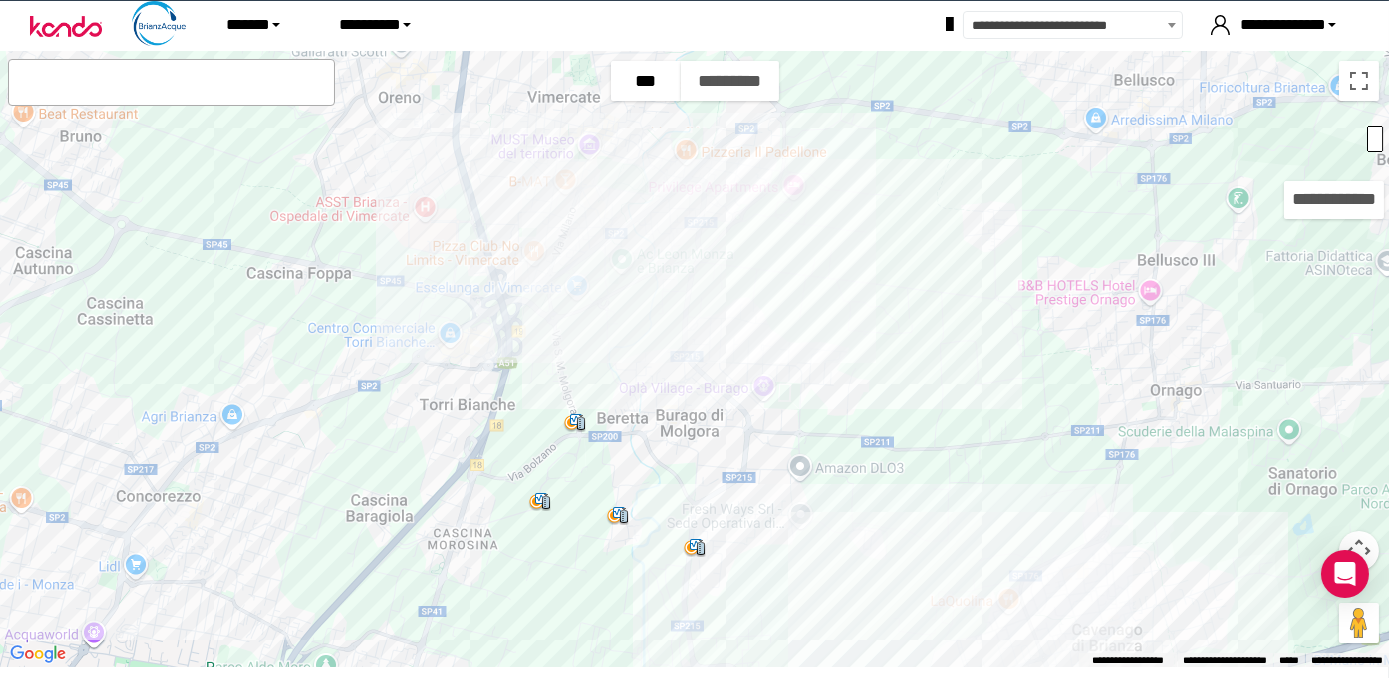 drag, startPoint x: 832, startPoint y: 185, endPoint x: 831, endPoint y: 420, distance: 235.00212 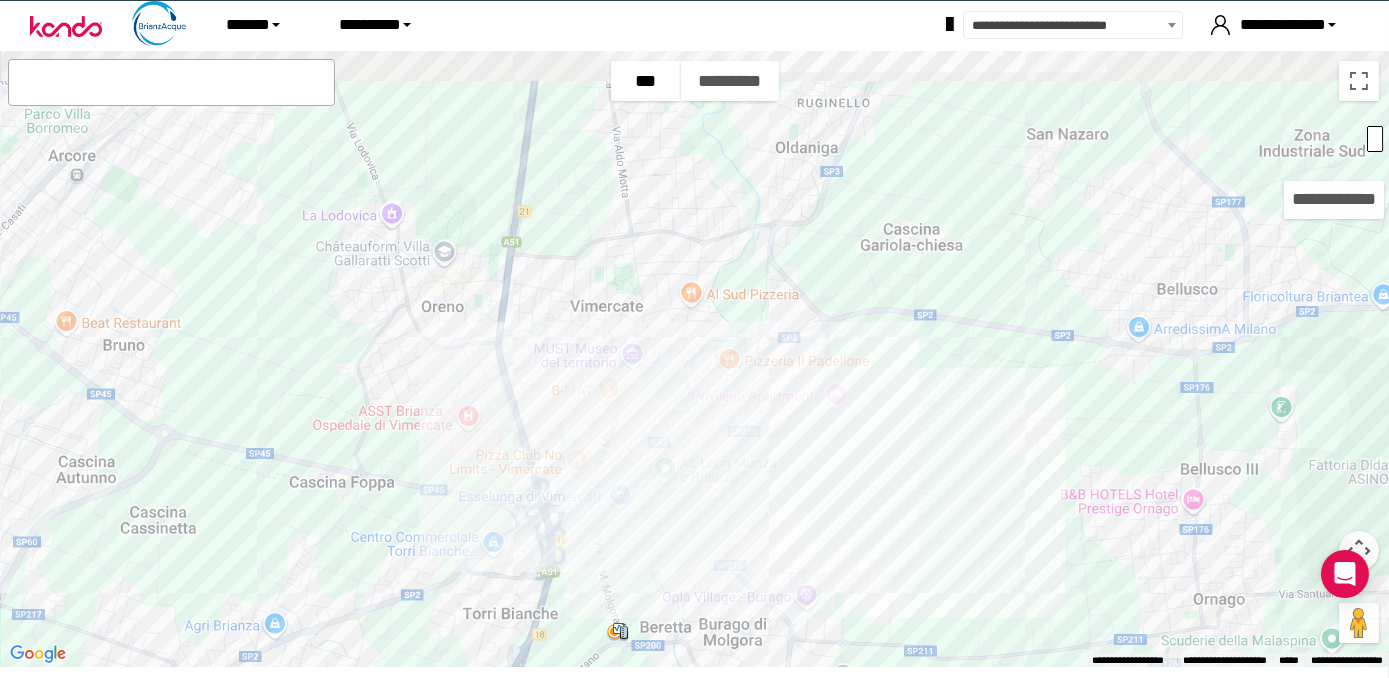 drag, startPoint x: 783, startPoint y: 287, endPoint x: 828, endPoint y: 432, distance: 151.82227 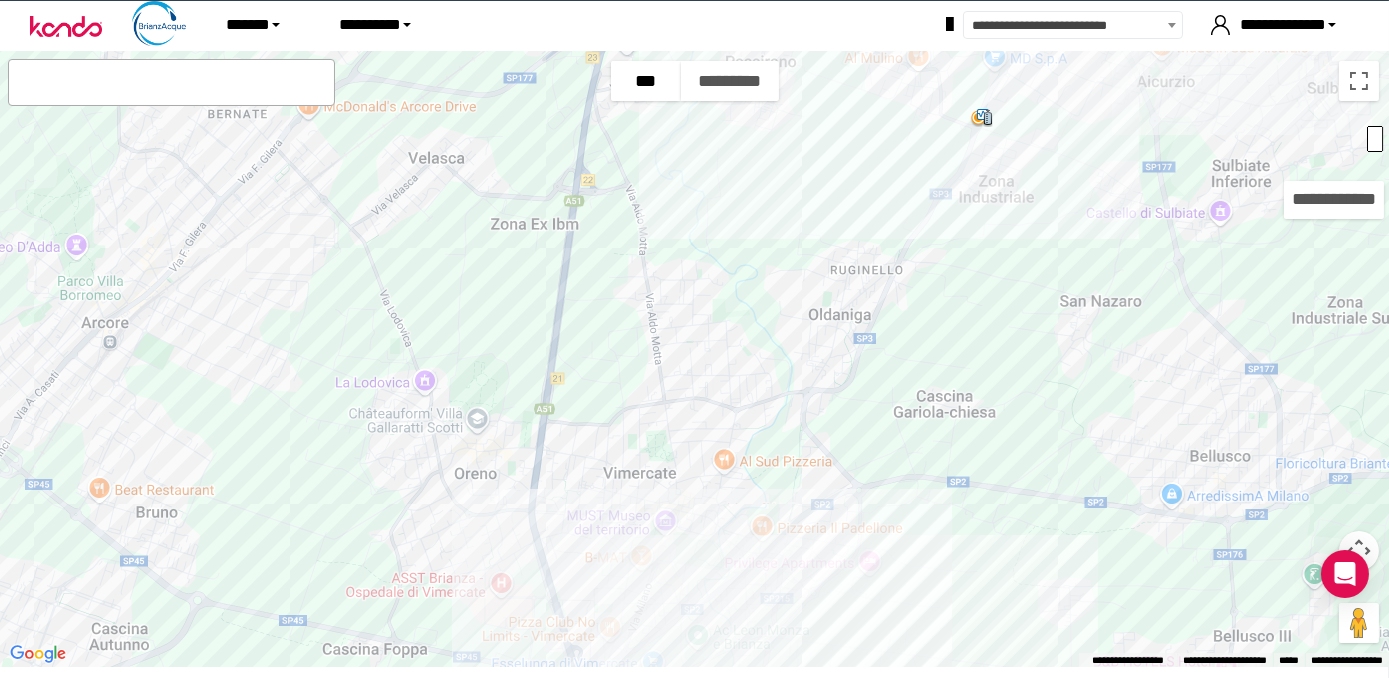 drag, startPoint x: 815, startPoint y: 294, endPoint x: 848, endPoint y: 481, distance: 189.88943 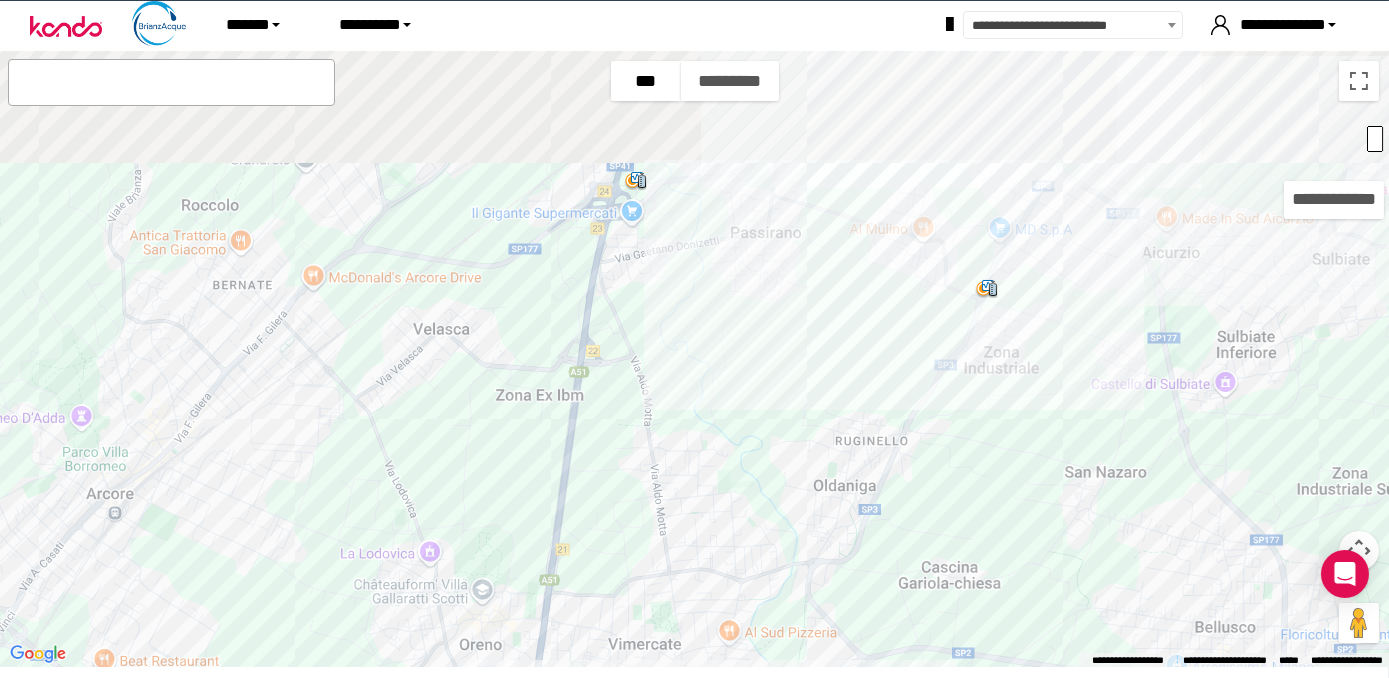 drag, startPoint x: 834, startPoint y: 334, endPoint x: 834, endPoint y: 510, distance: 176 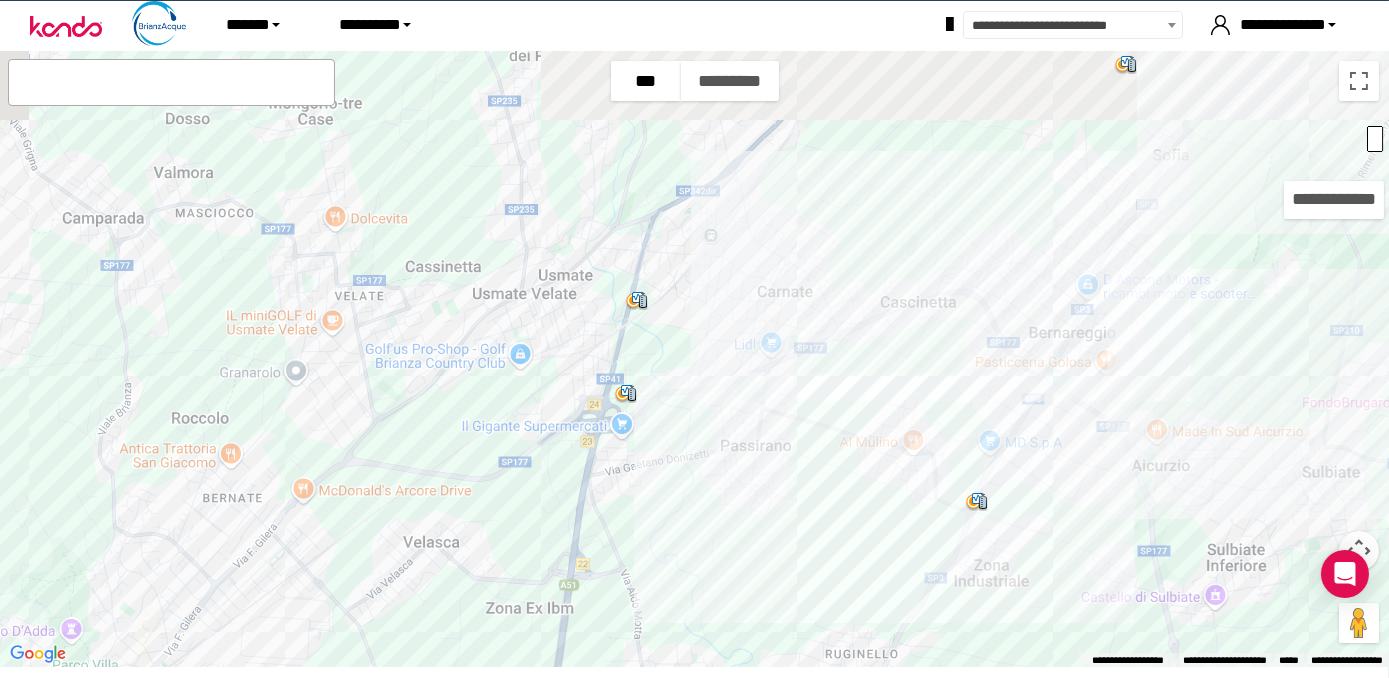 drag, startPoint x: 844, startPoint y: 381, endPoint x: 834, endPoint y: 562, distance: 181.27603 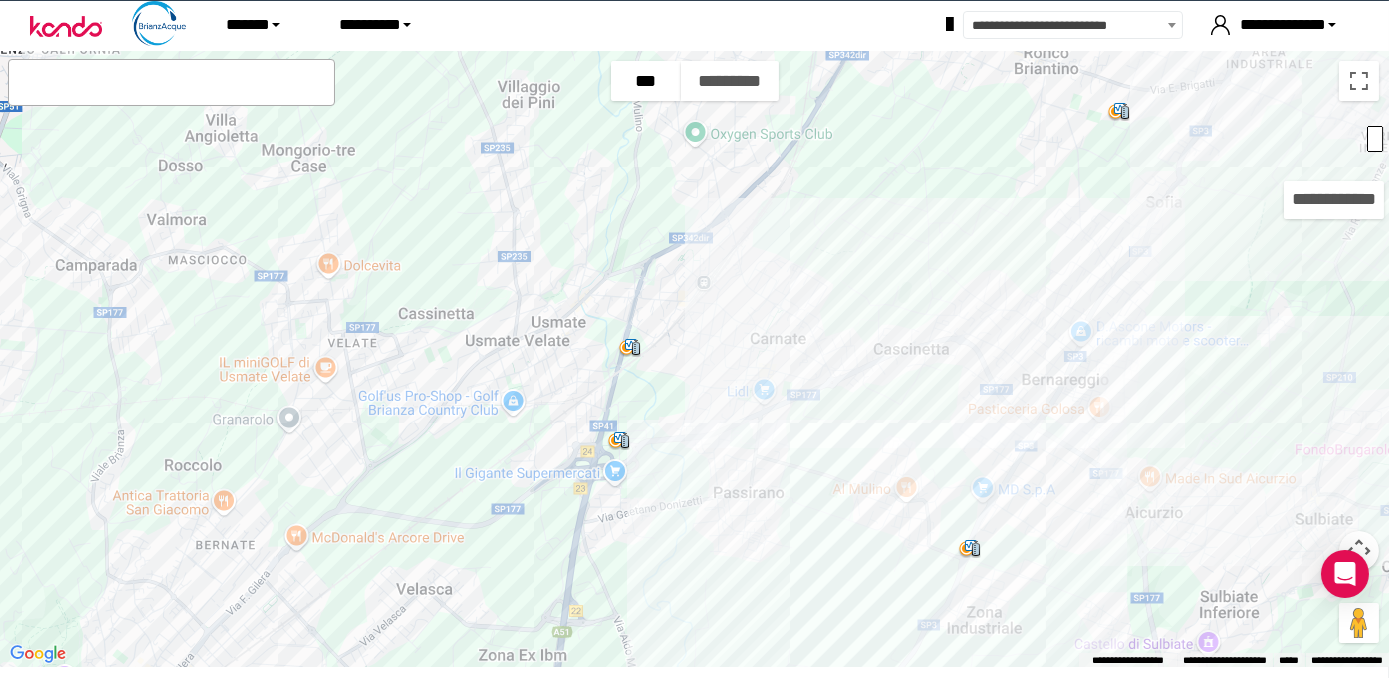 drag, startPoint x: 776, startPoint y: 492, endPoint x: 767, endPoint y: 542, distance: 50.803543 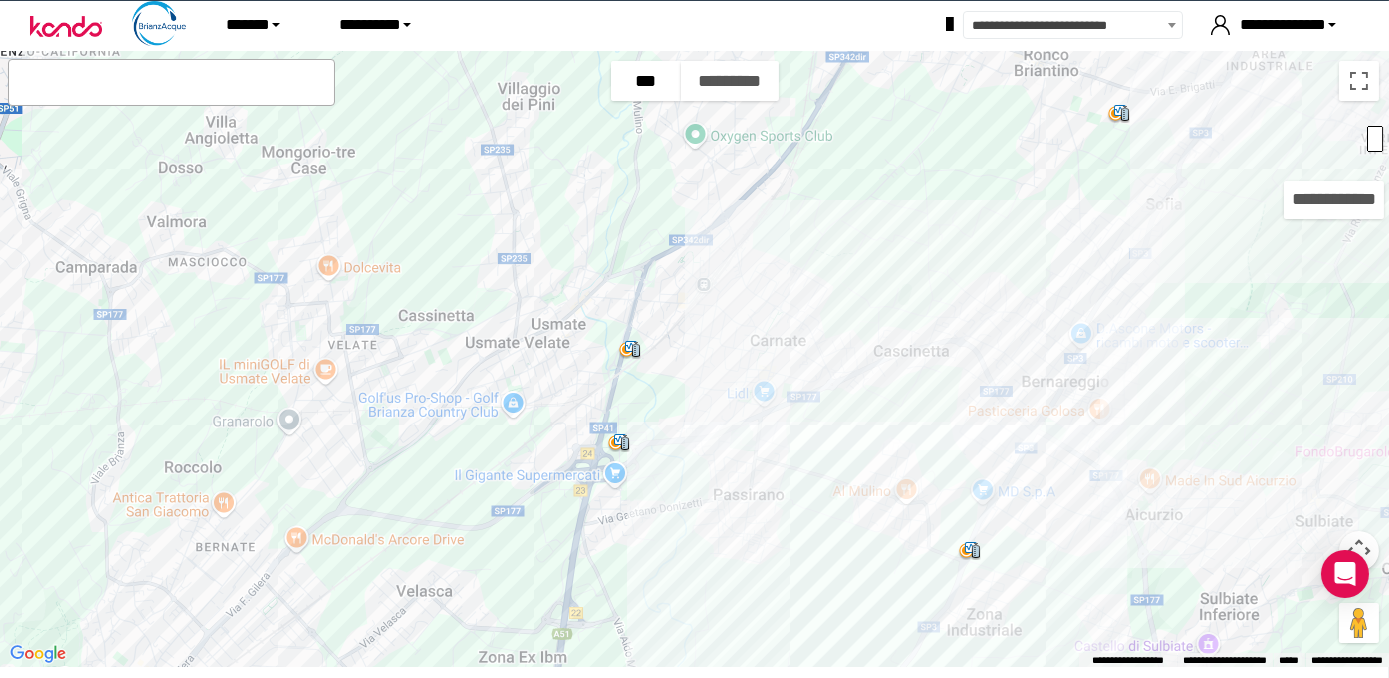 click at bounding box center [619, 443] 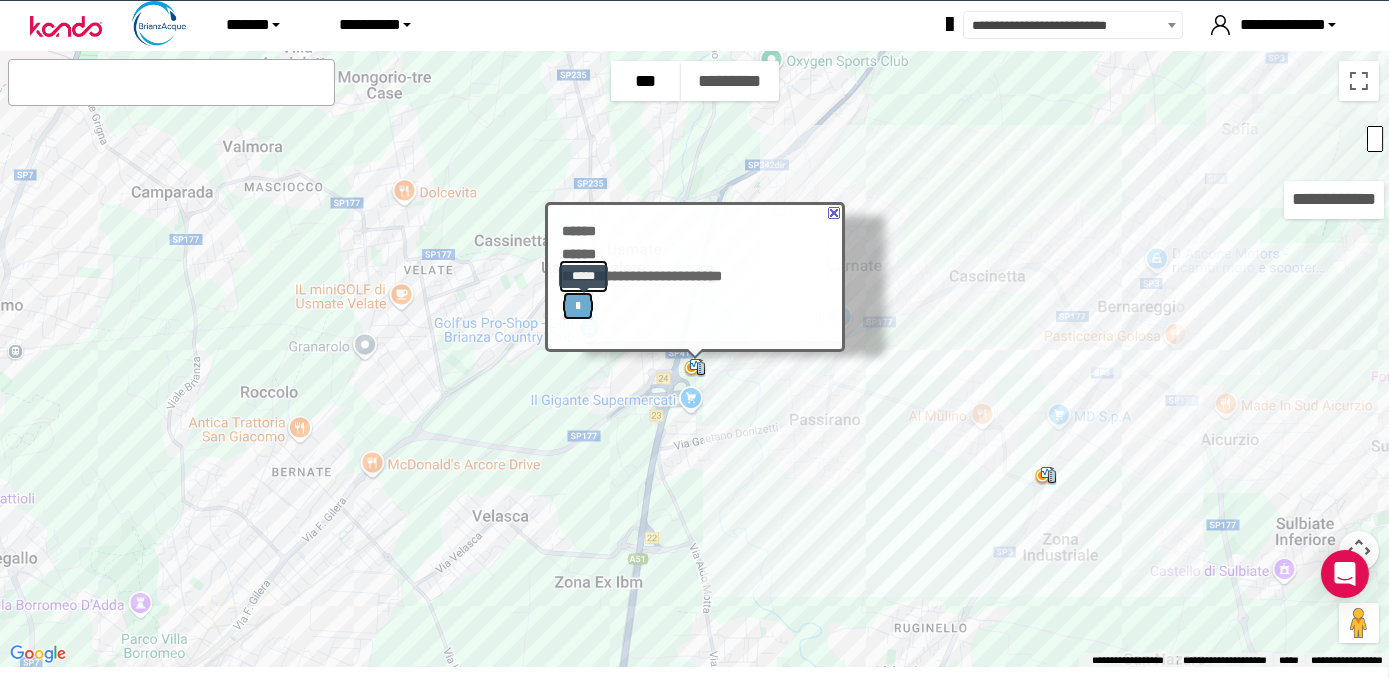 click at bounding box center (577, 306) 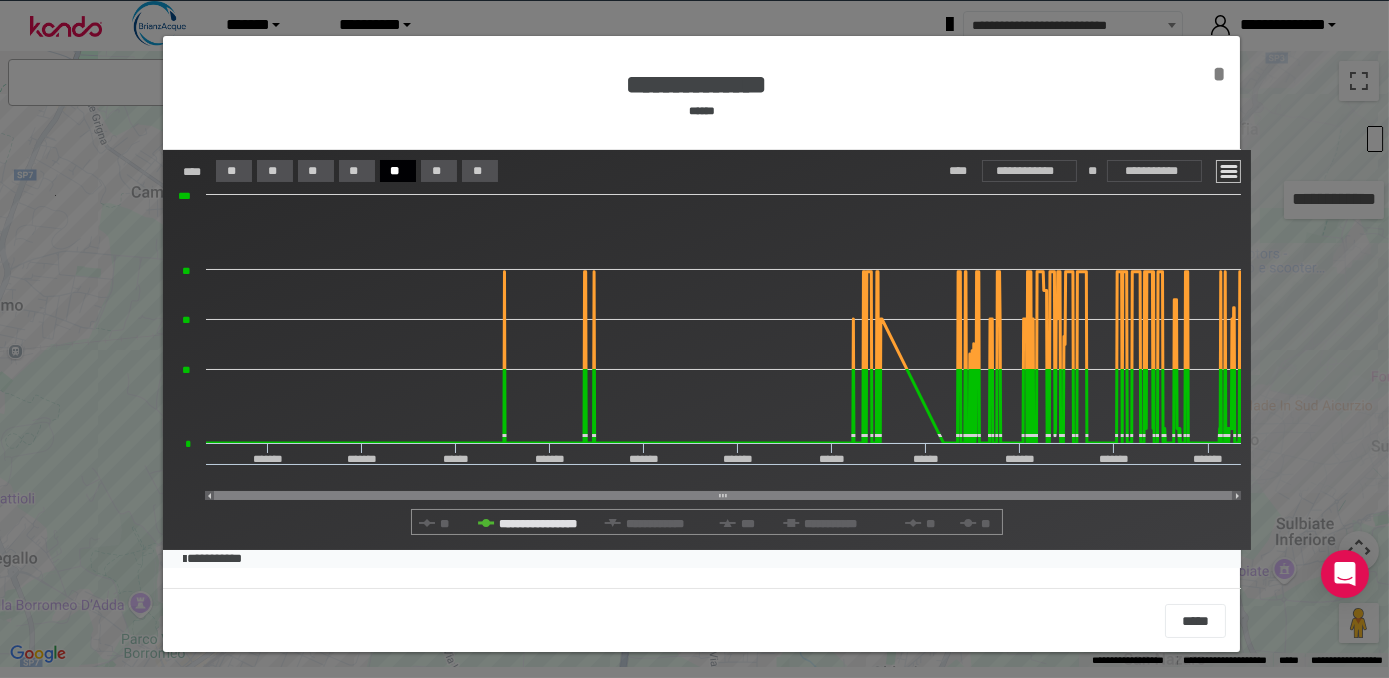 click on "*" at bounding box center (1220, 74) 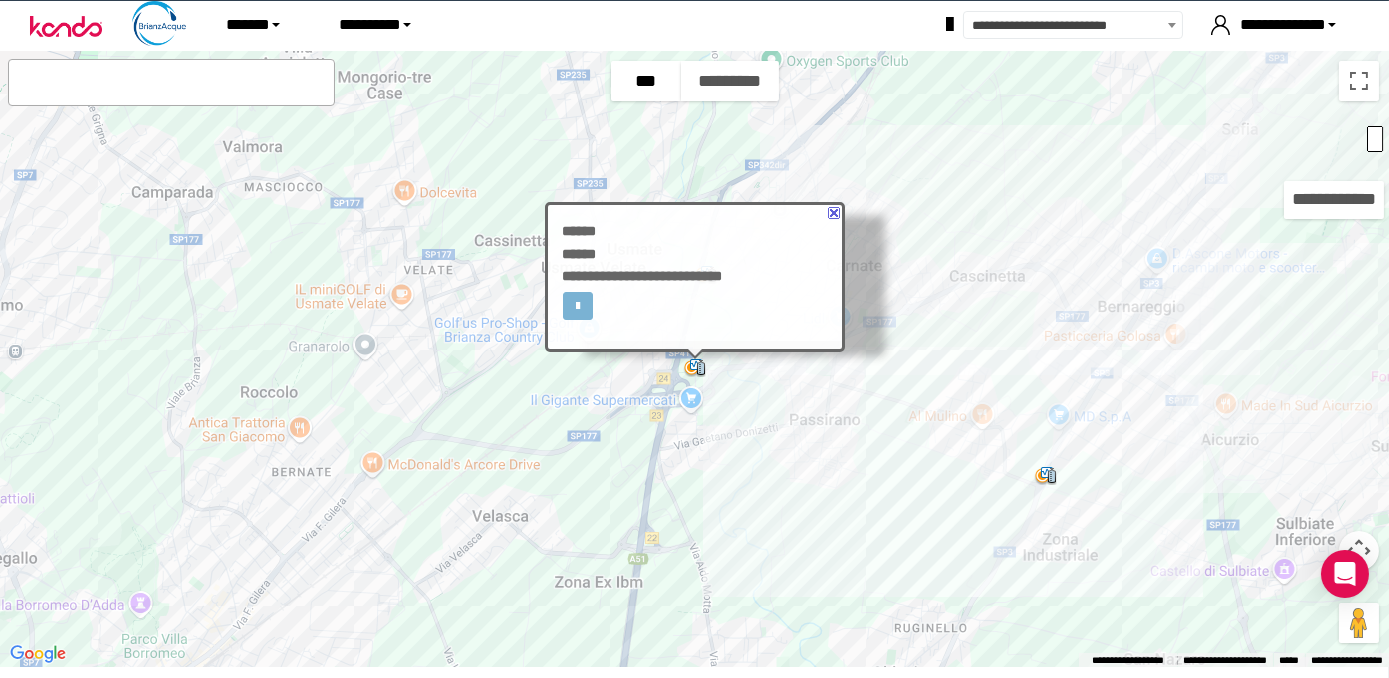 click at bounding box center [833, 213] 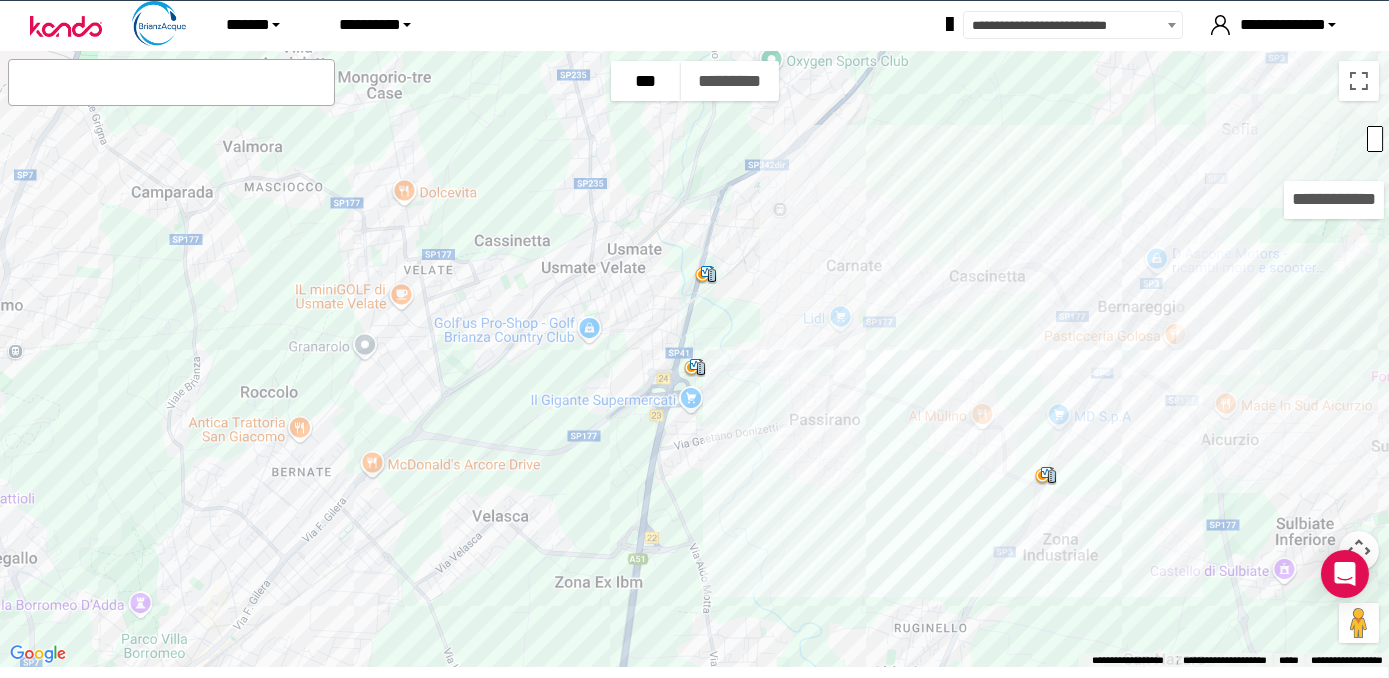 click at bounding box center [1046, 476] 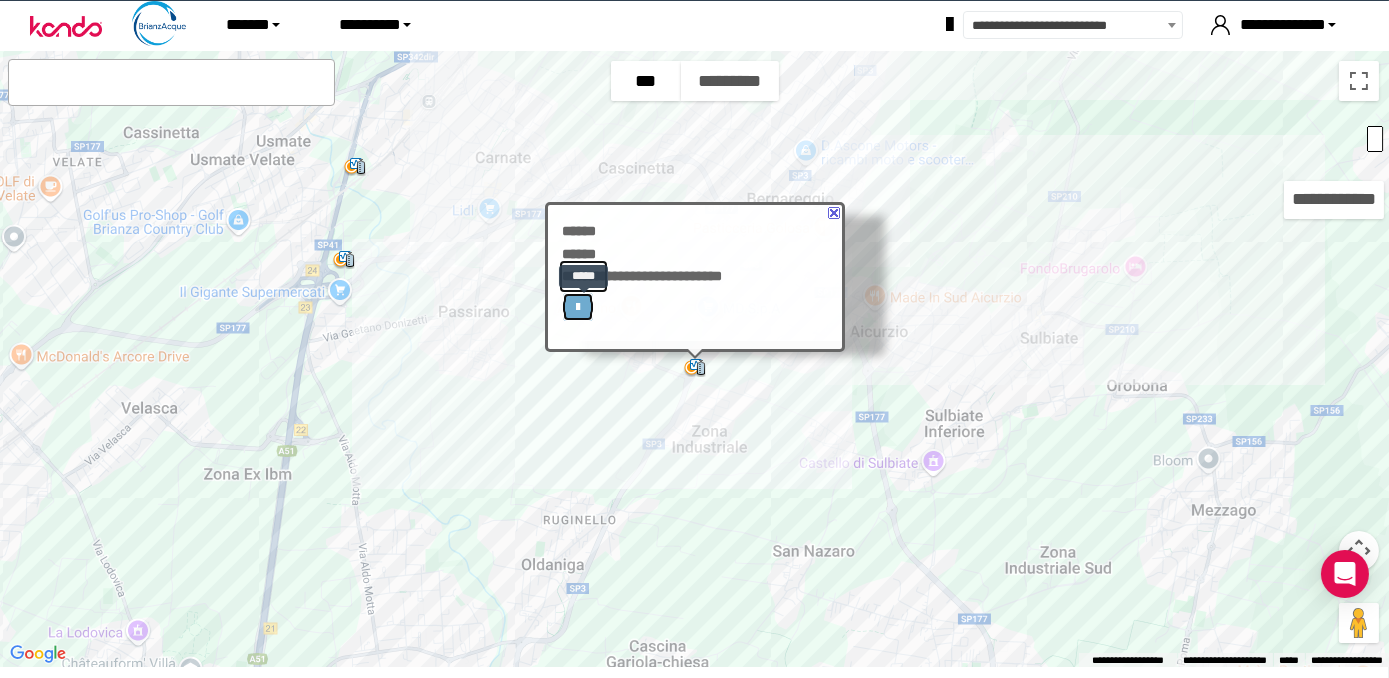 click at bounding box center [577, 306] 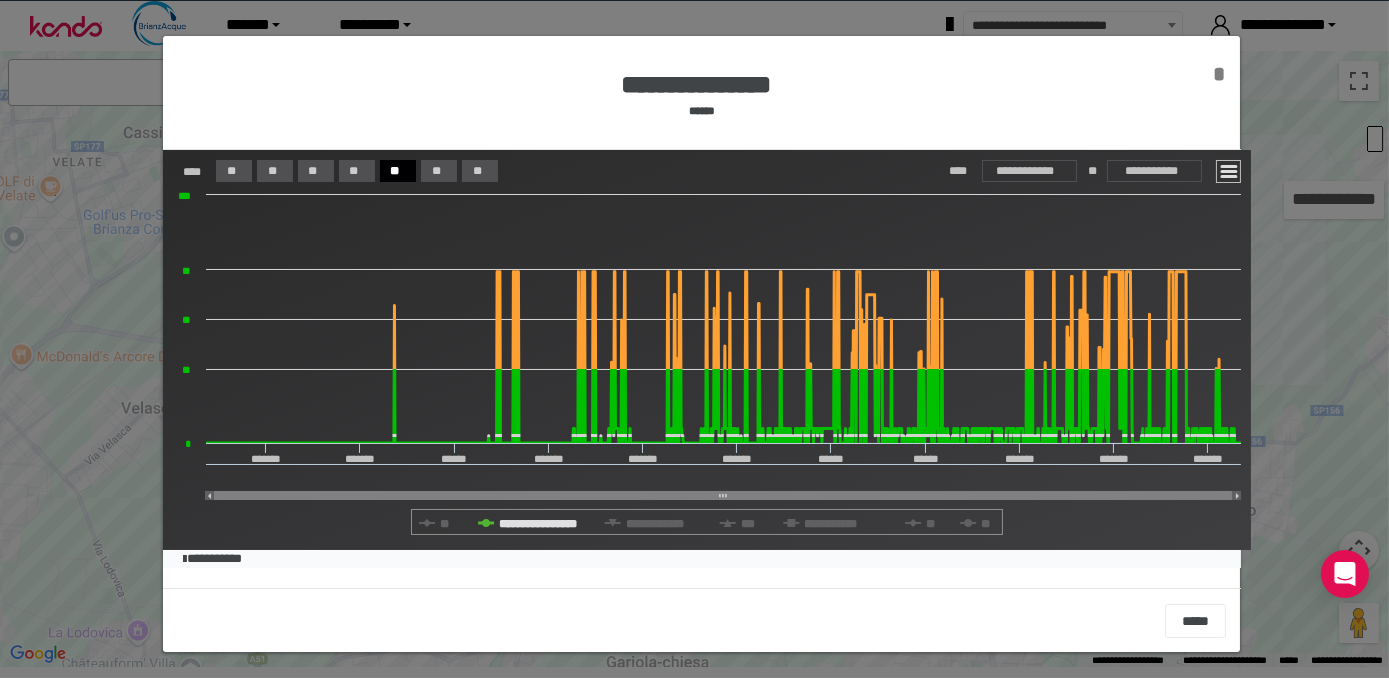 click on "*" at bounding box center (1220, 74) 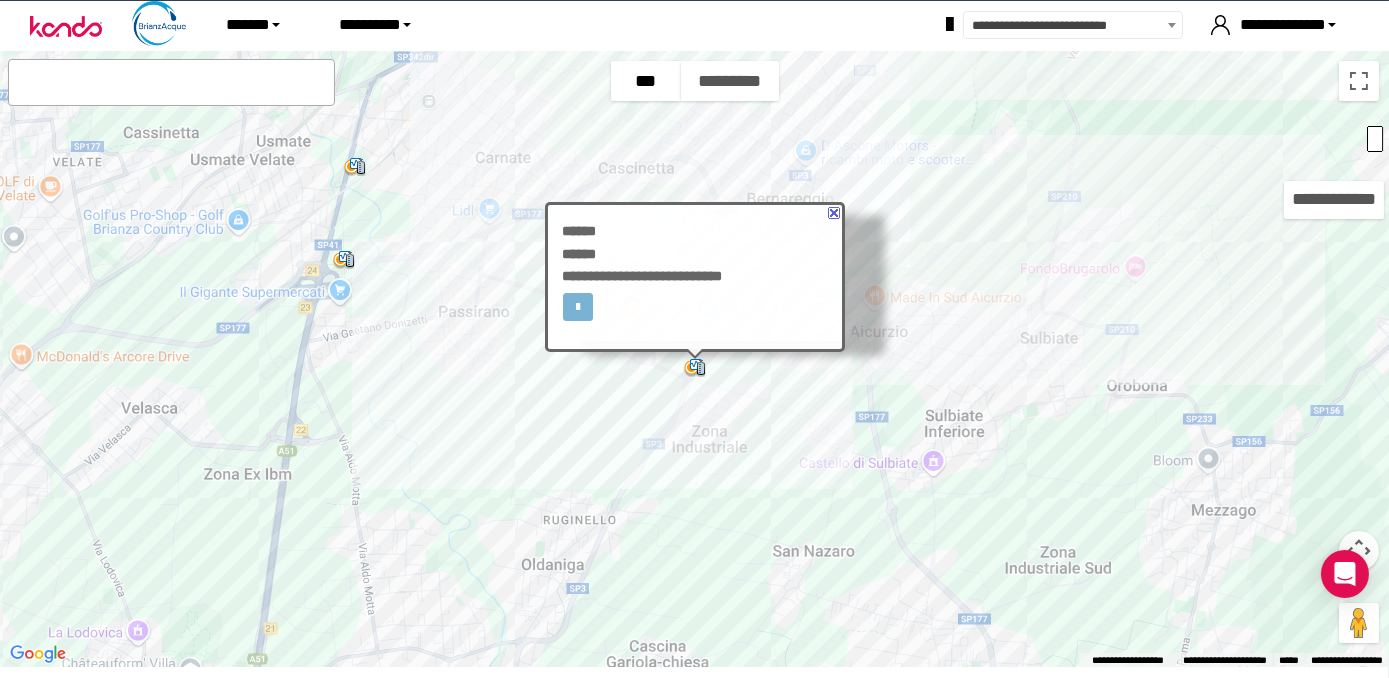 click at bounding box center (833, 213) 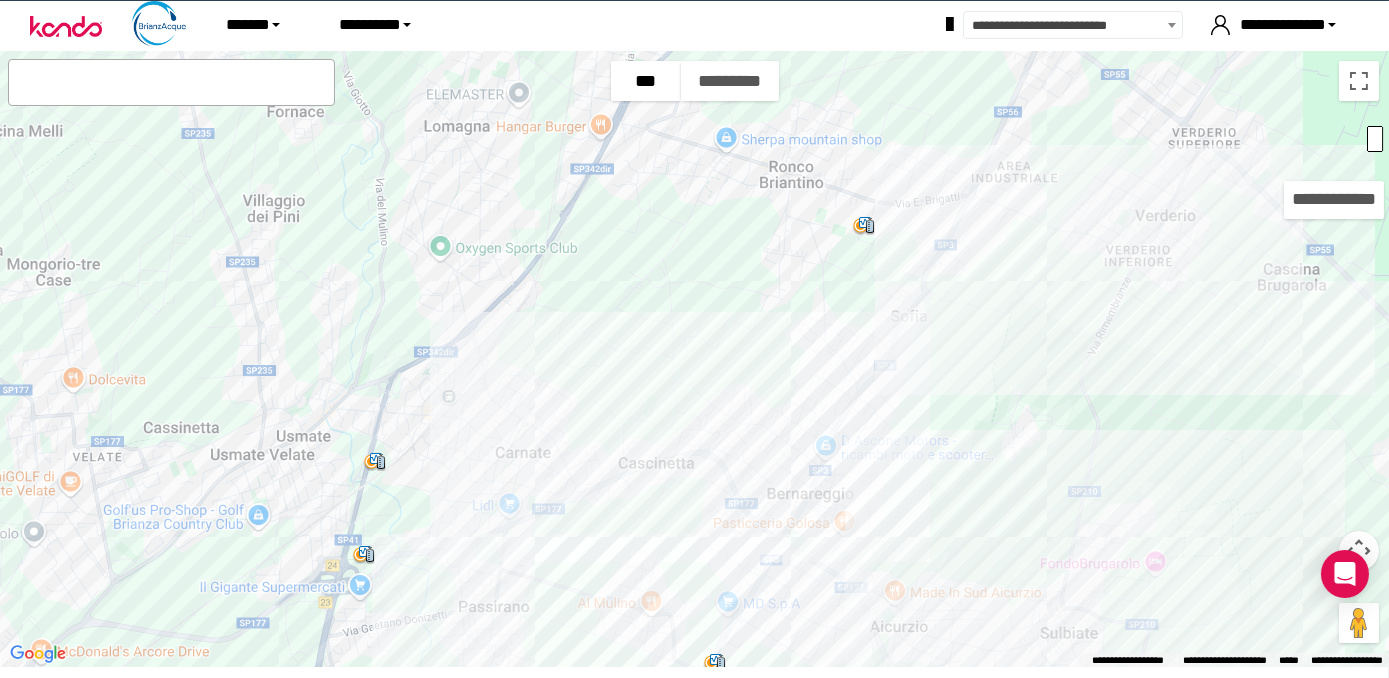 drag, startPoint x: 820, startPoint y: 297, endPoint x: 840, endPoint y: 523, distance: 226.88322 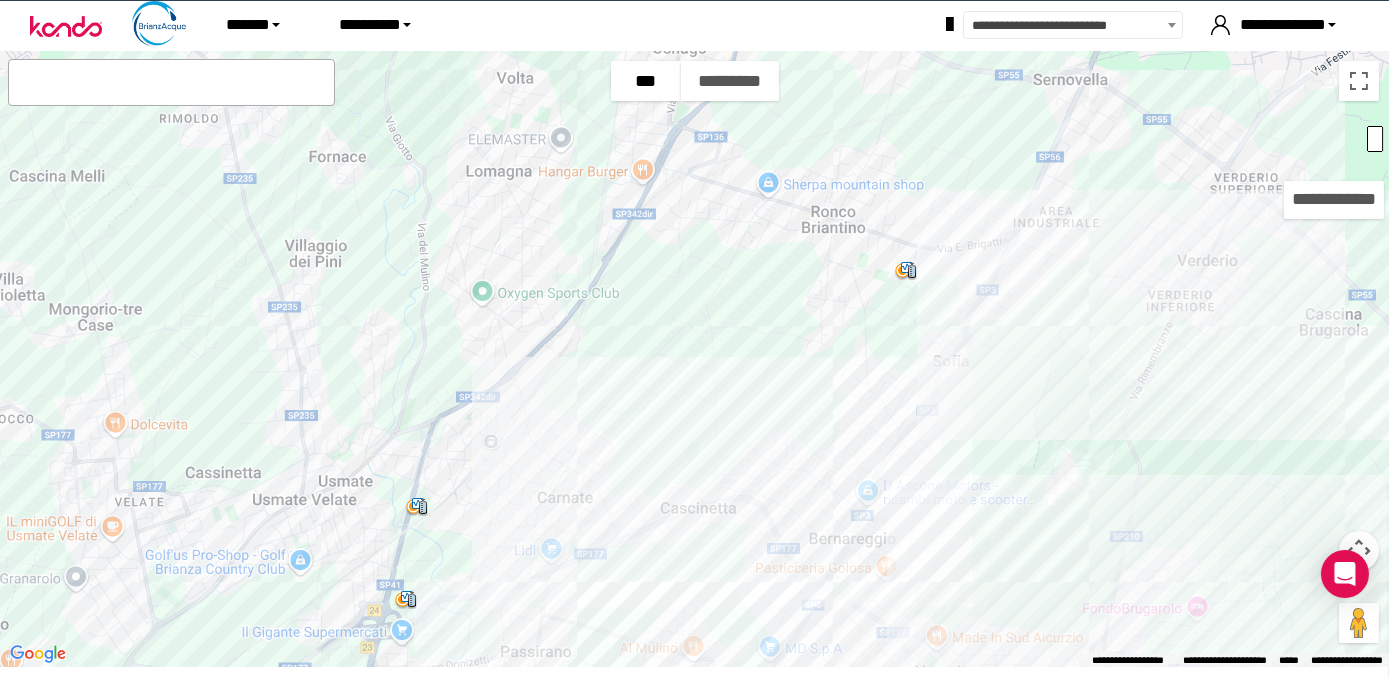 drag, startPoint x: 740, startPoint y: 388, endPoint x: 775, endPoint y: 404, distance: 38.483765 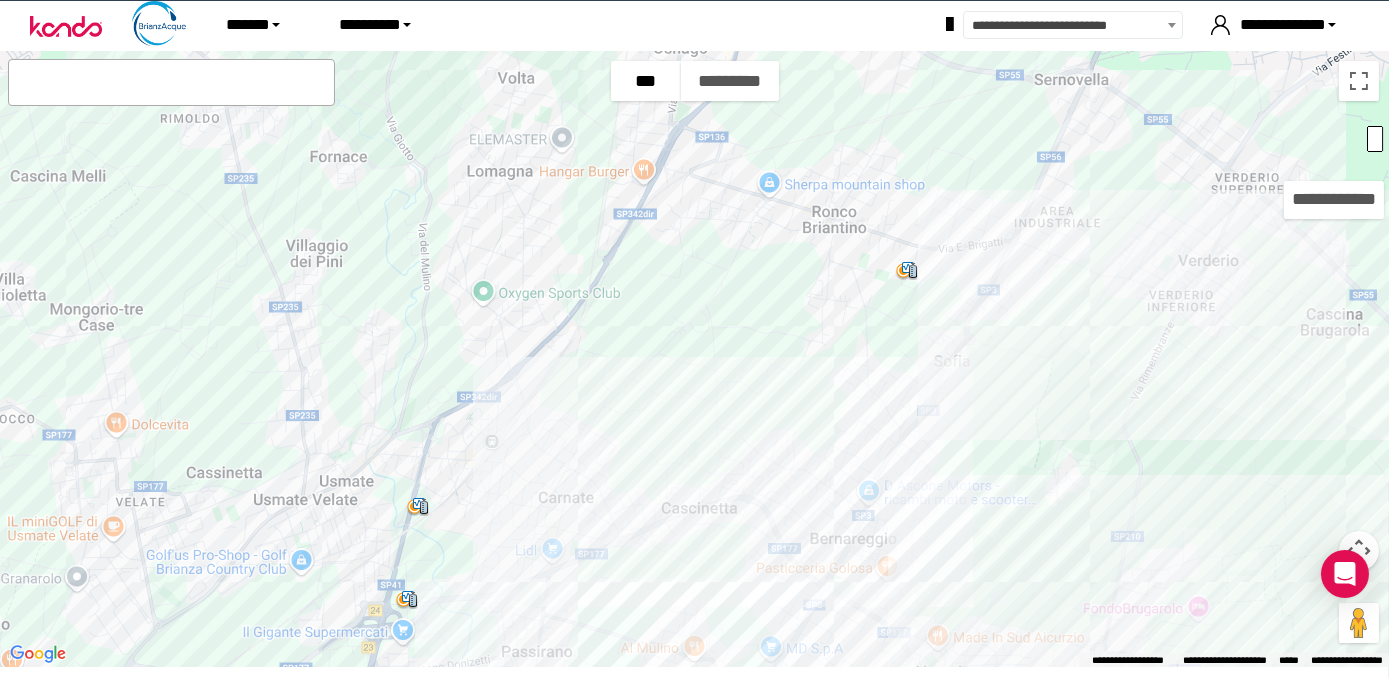 click at bounding box center (418, 507) 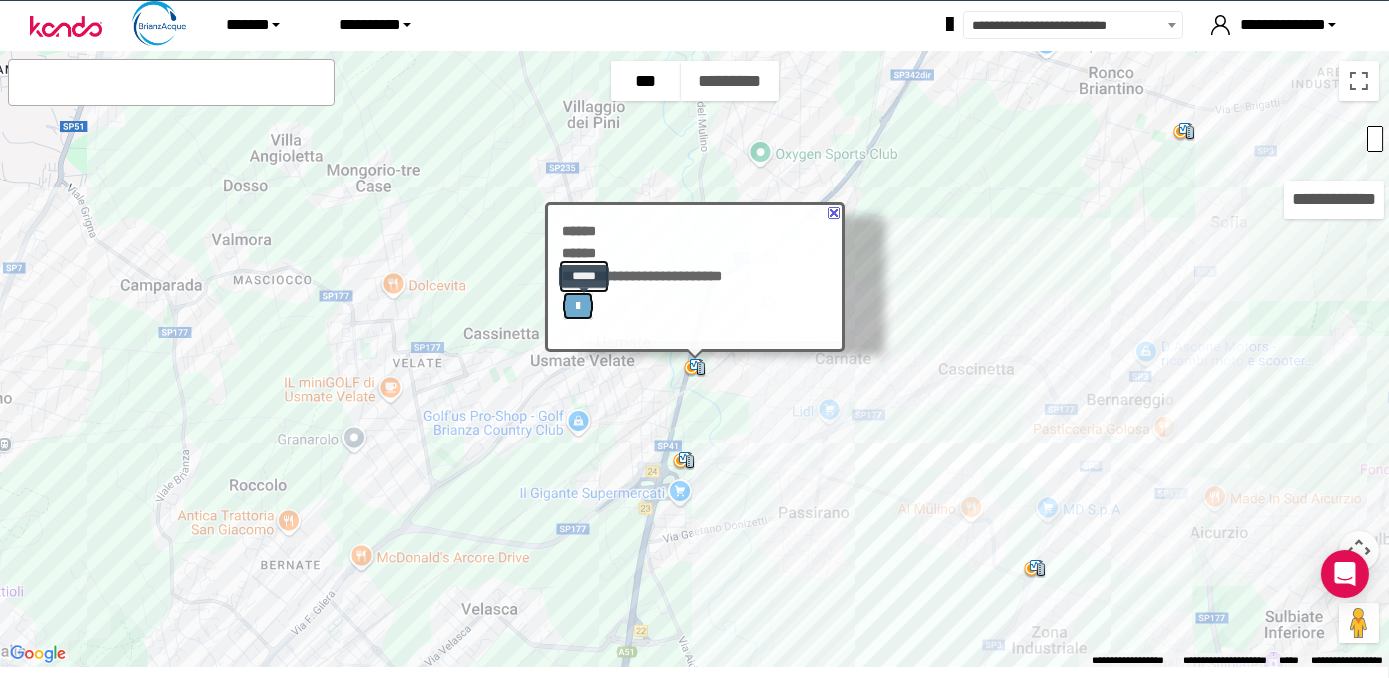 click at bounding box center [578, 306] 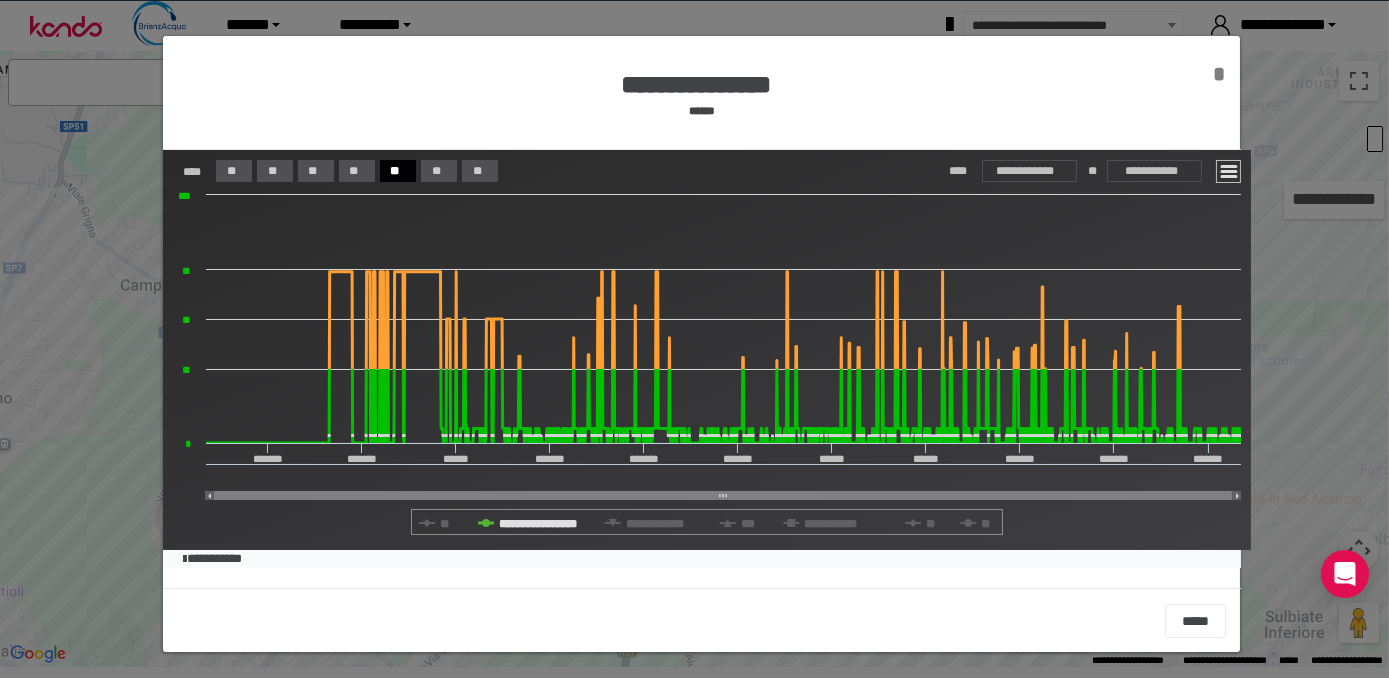 click on "*" at bounding box center (1220, 74) 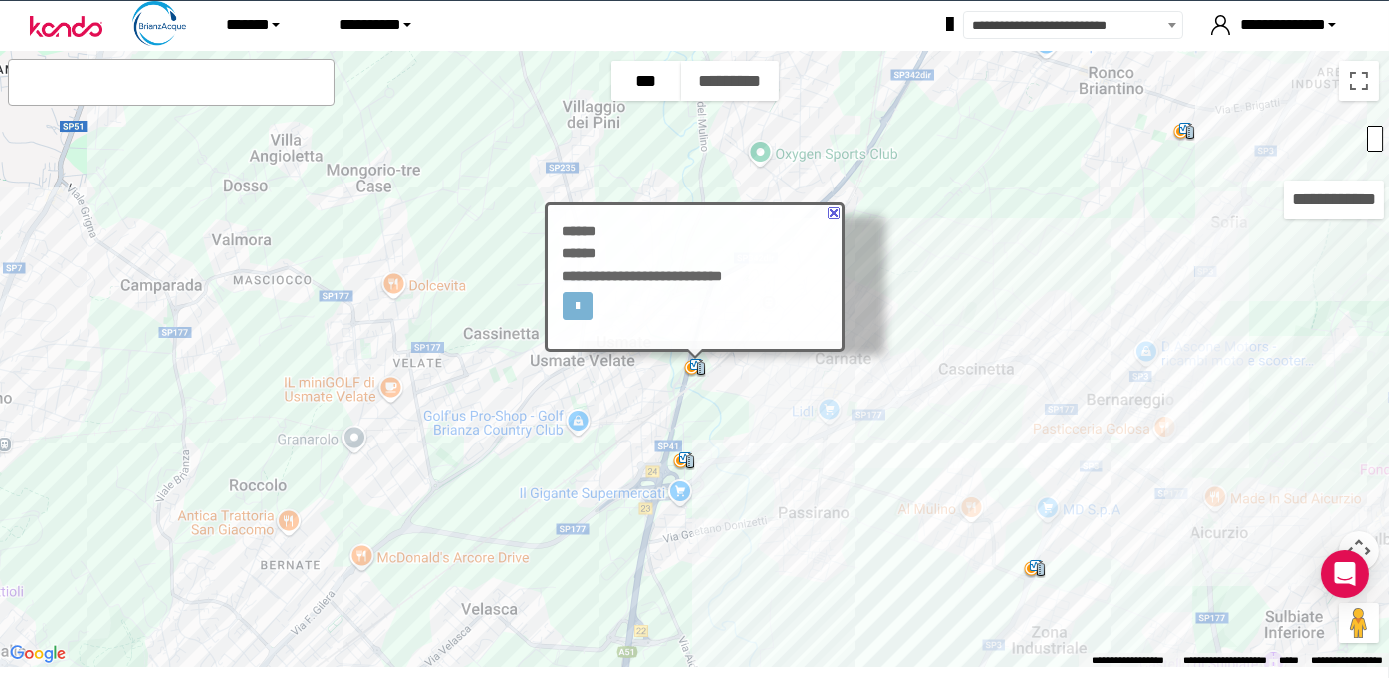 drag, startPoint x: 834, startPoint y: 209, endPoint x: 1186, endPoint y: 210, distance: 352.00143 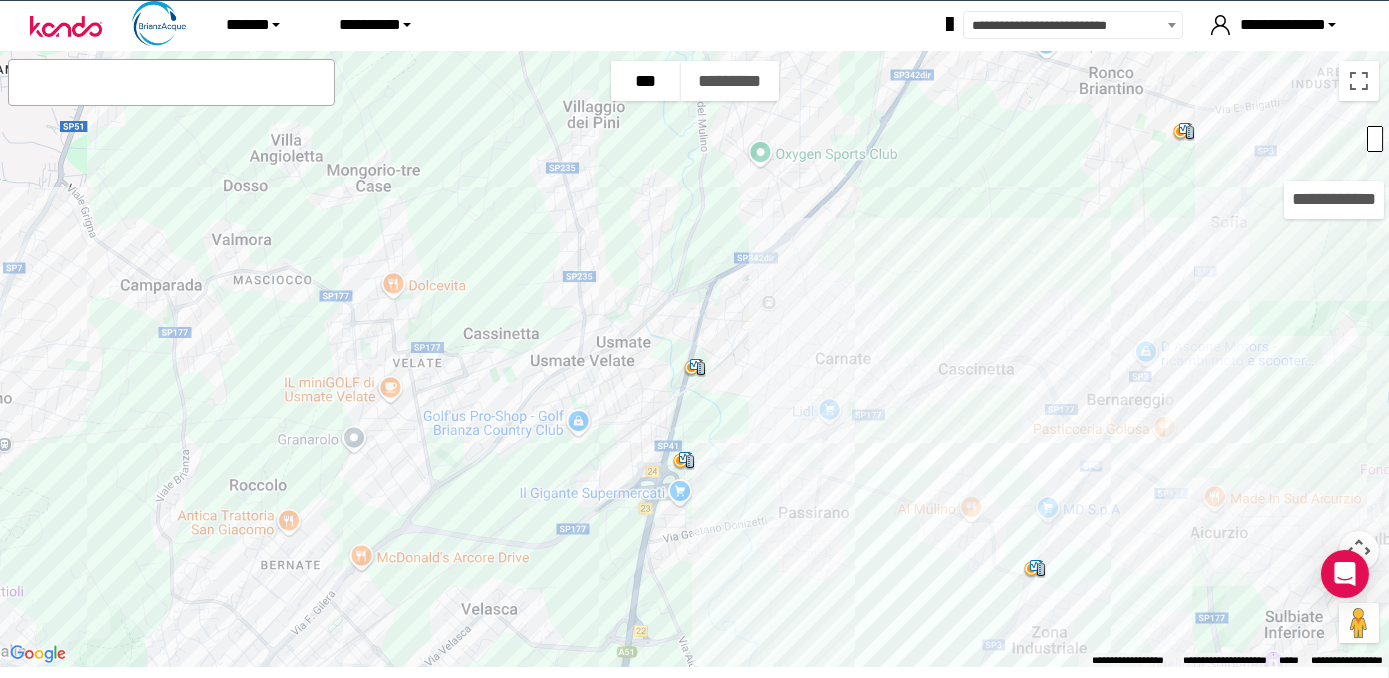 click at bounding box center (1184, 132) 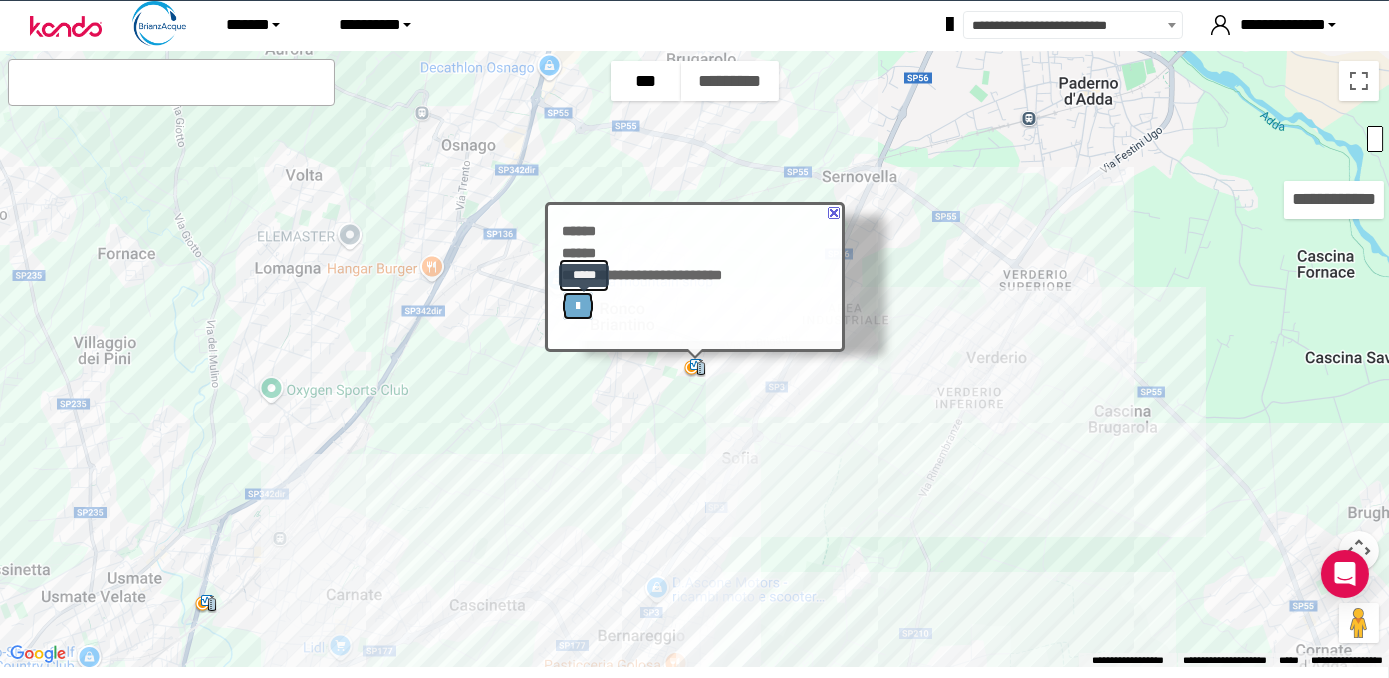 click at bounding box center [578, 306] 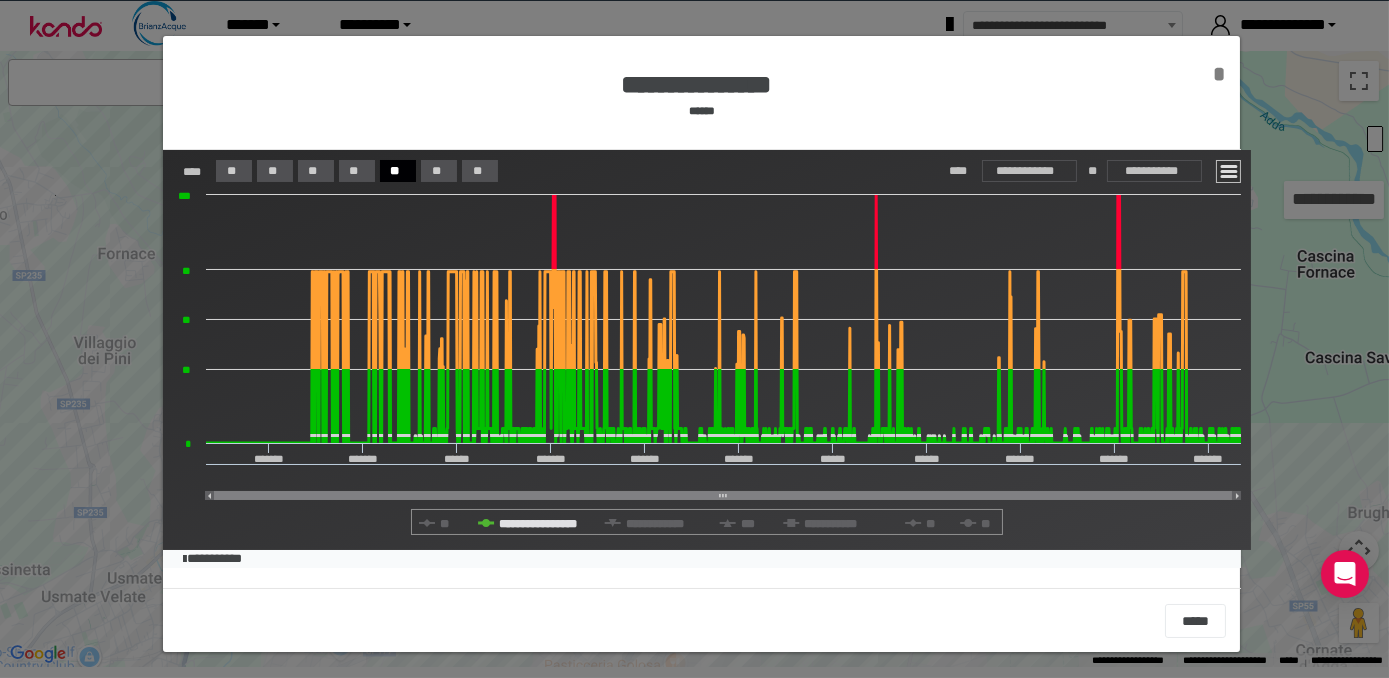 click on "*" at bounding box center (1220, 74) 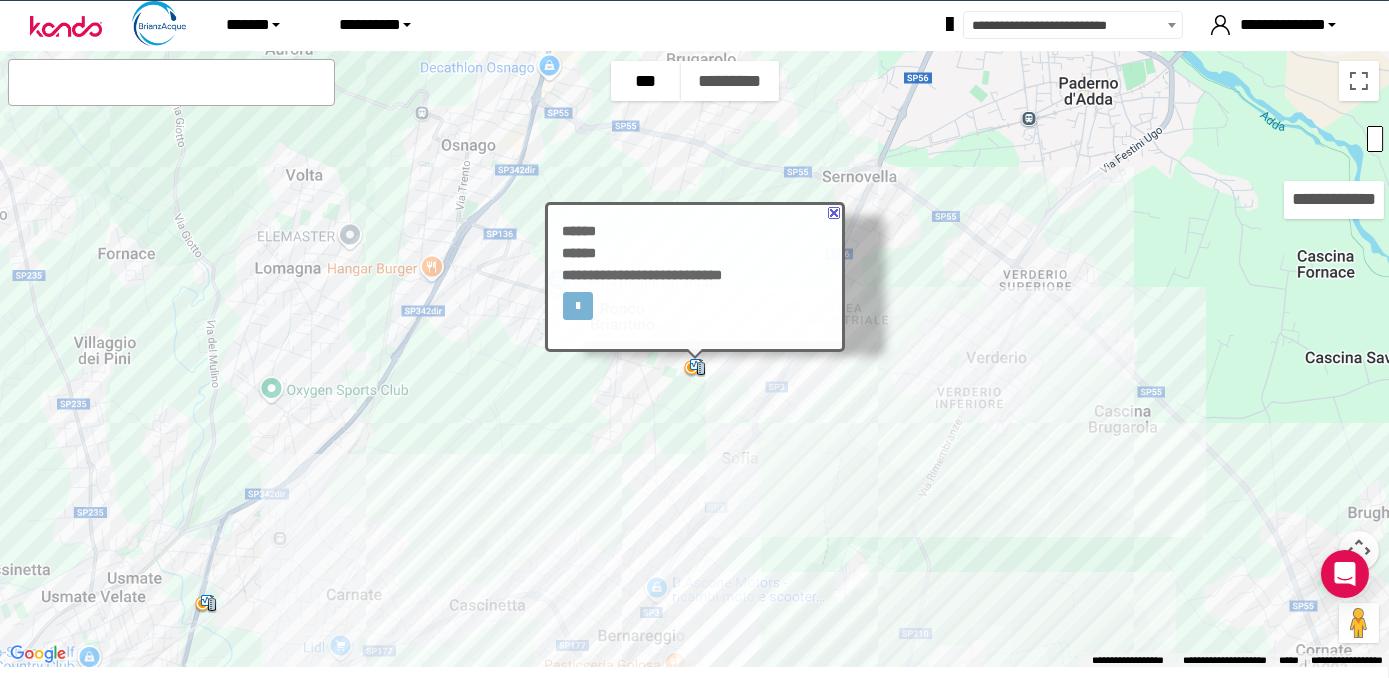 click at bounding box center [834, 212] 